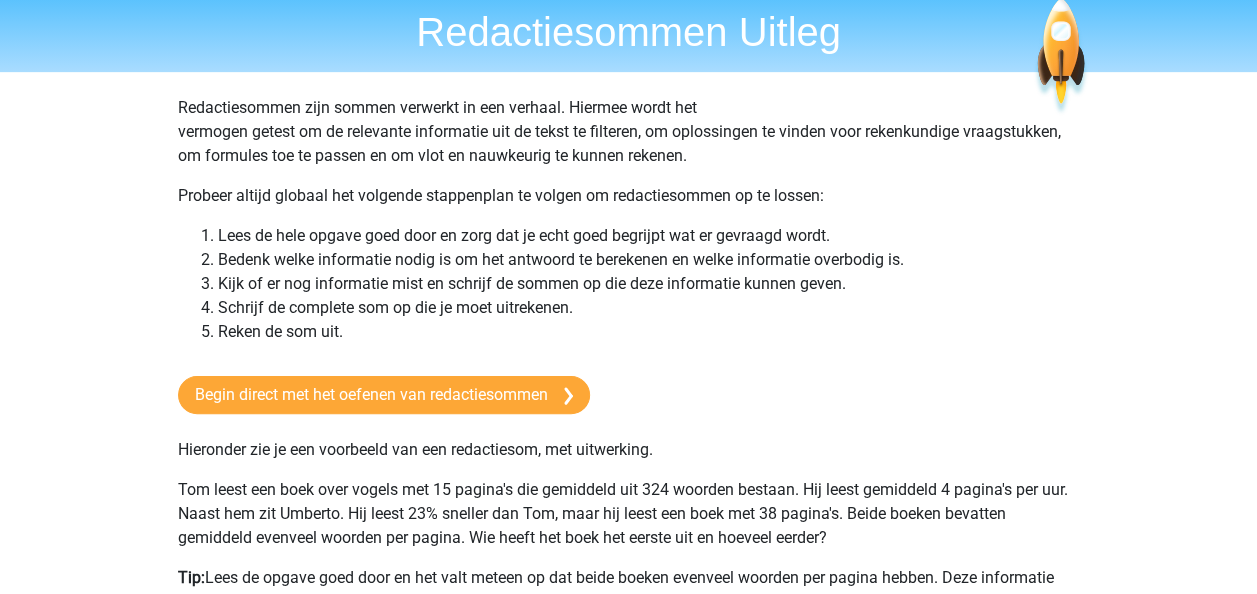 scroll, scrollTop: 100, scrollLeft: 0, axis: vertical 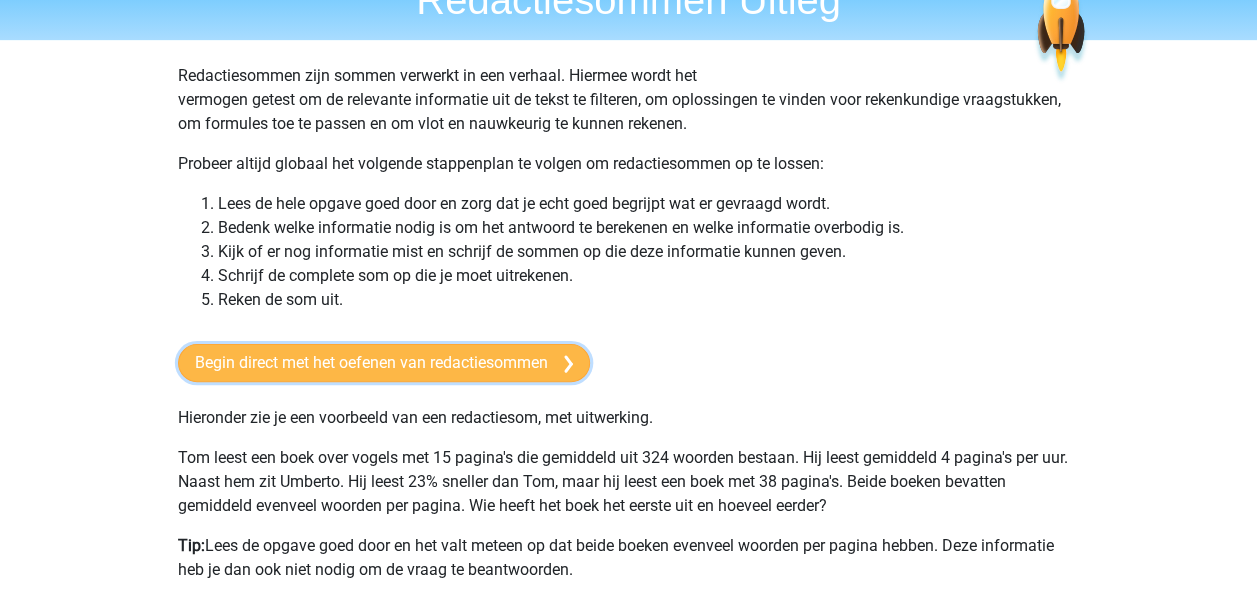 click on "Begin direct met het oefenen van redactiesommen" at bounding box center (384, 363) 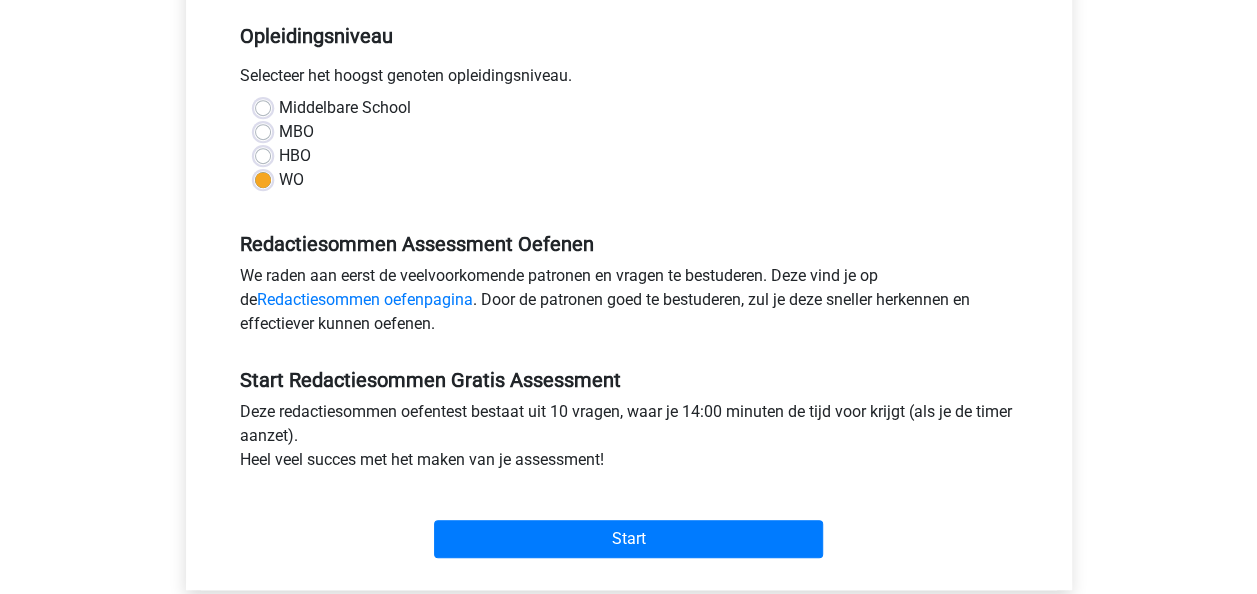 scroll, scrollTop: 500, scrollLeft: 0, axis: vertical 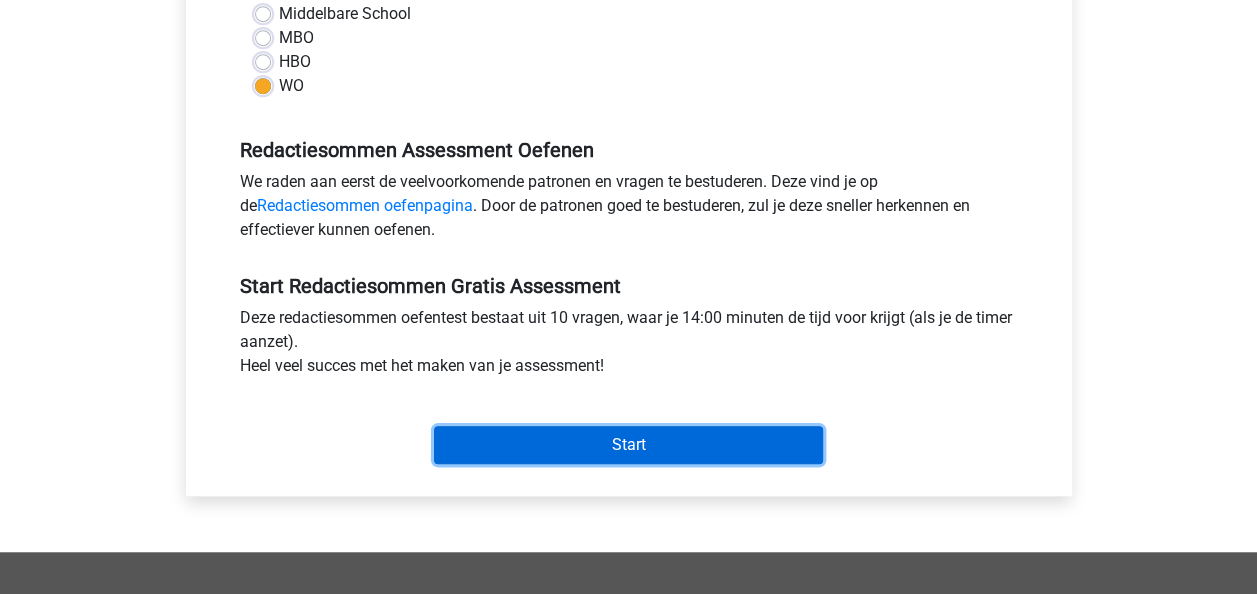click on "Start" at bounding box center (628, 445) 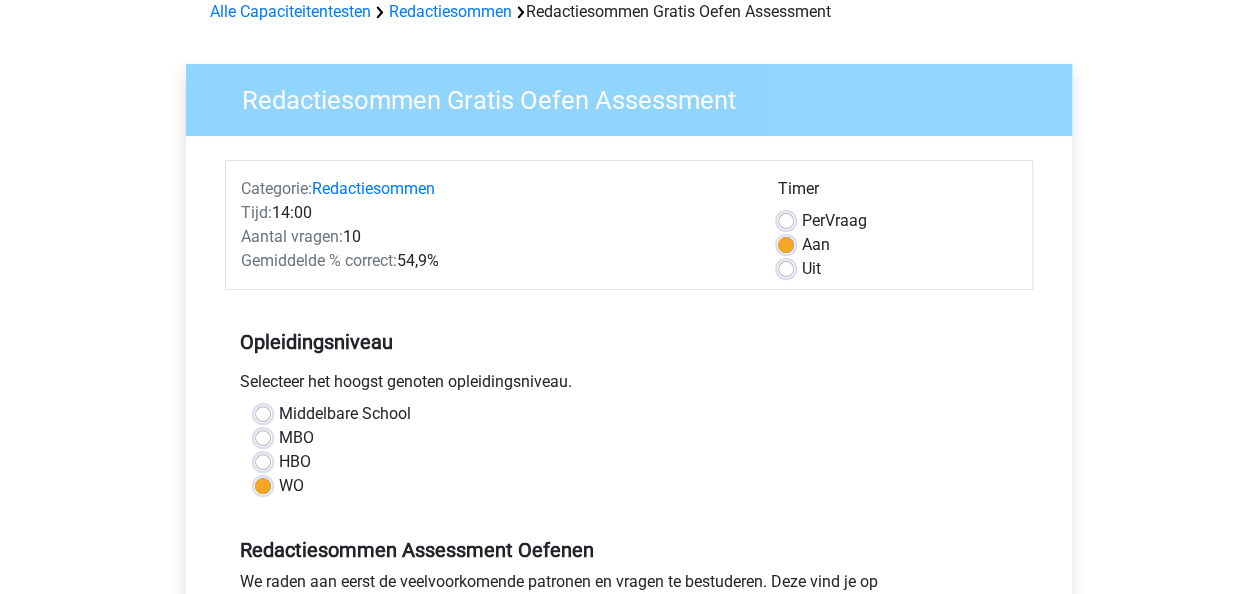 scroll, scrollTop: 400, scrollLeft: 0, axis: vertical 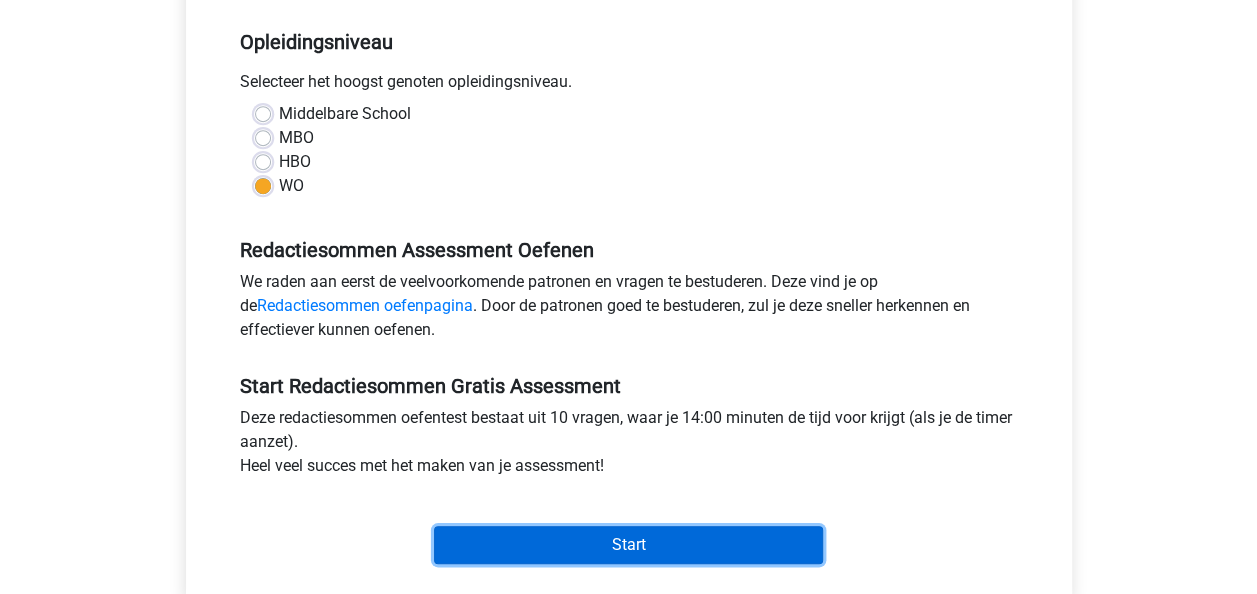 click on "Start" at bounding box center (628, 545) 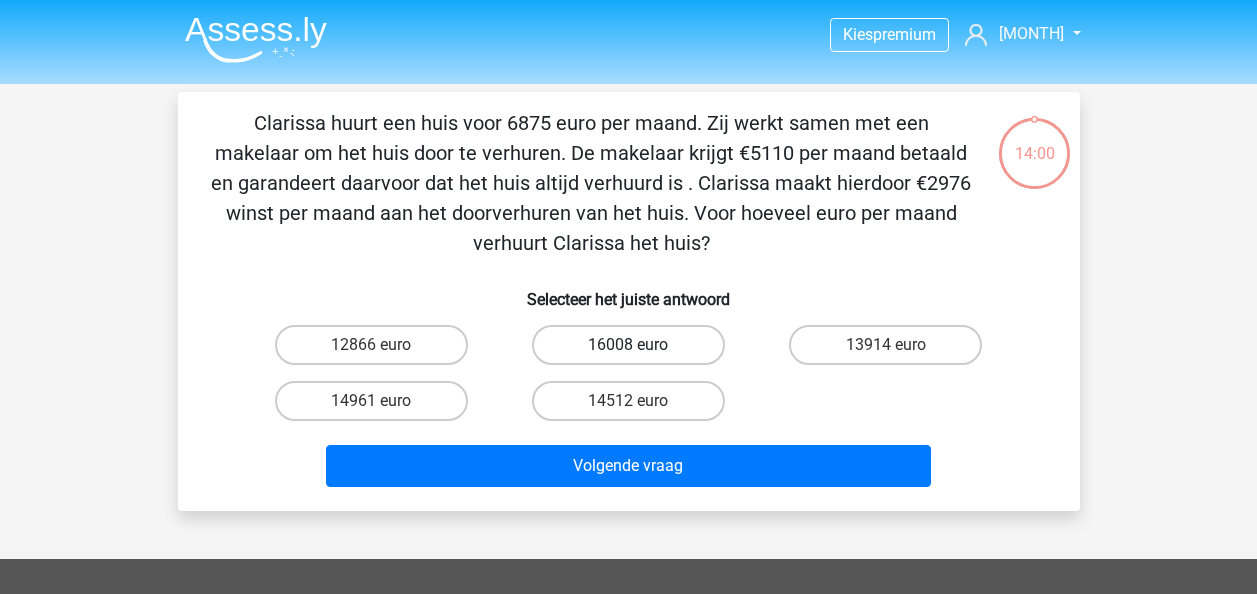scroll, scrollTop: 0, scrollLeft: 0, axis: both 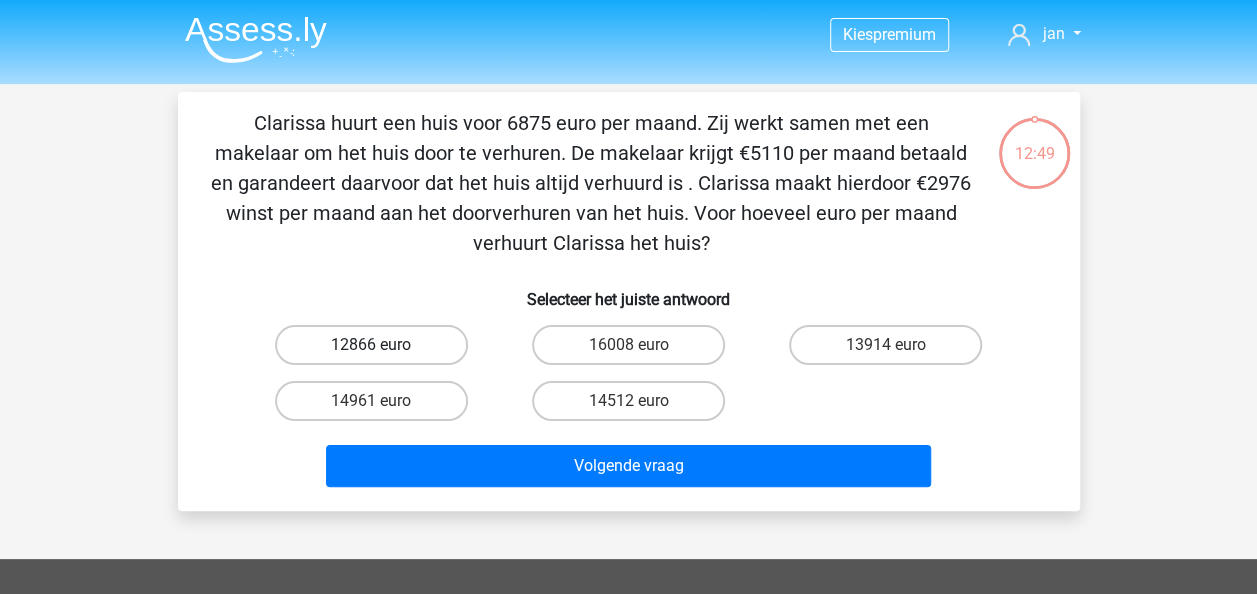 click on "12866 euro" at bounding box center [371, 345] 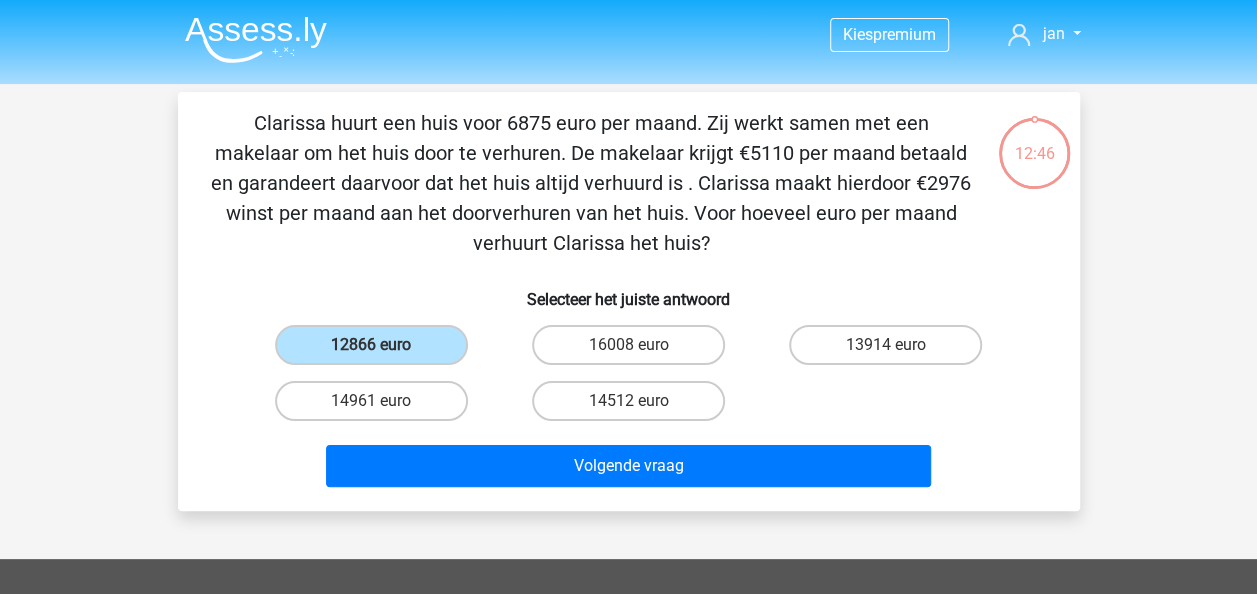 click on "Selecteer het juiste antwoord" at bounding box center [629, 291] 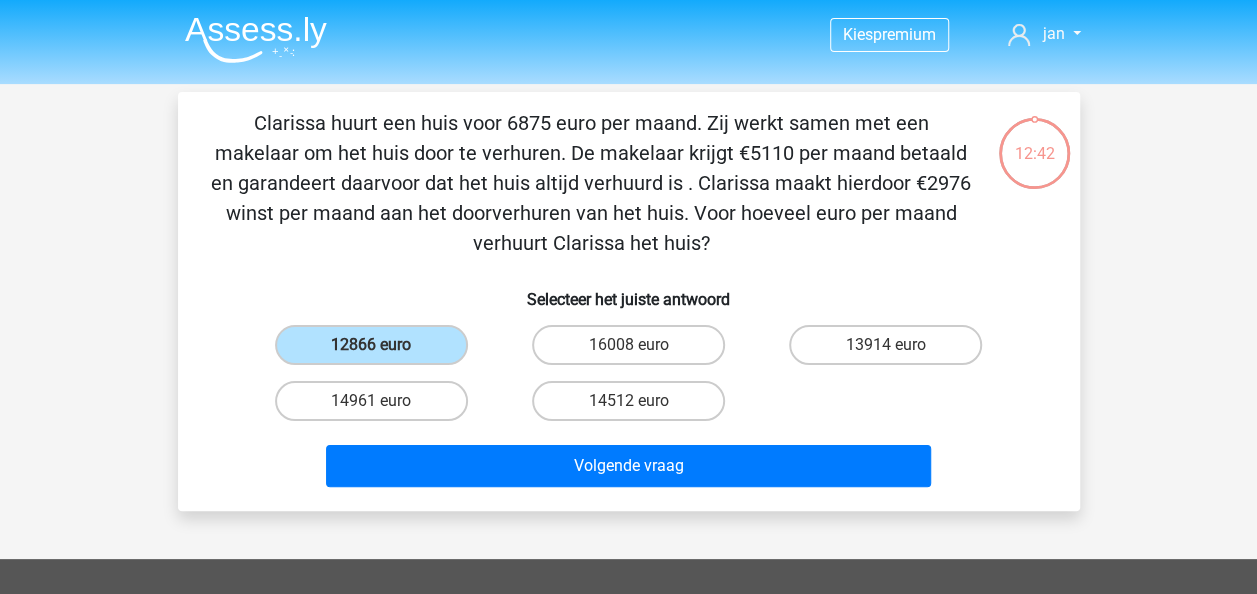click on "Selecteer het juiste antwoord" at bounding box center (629, 291) 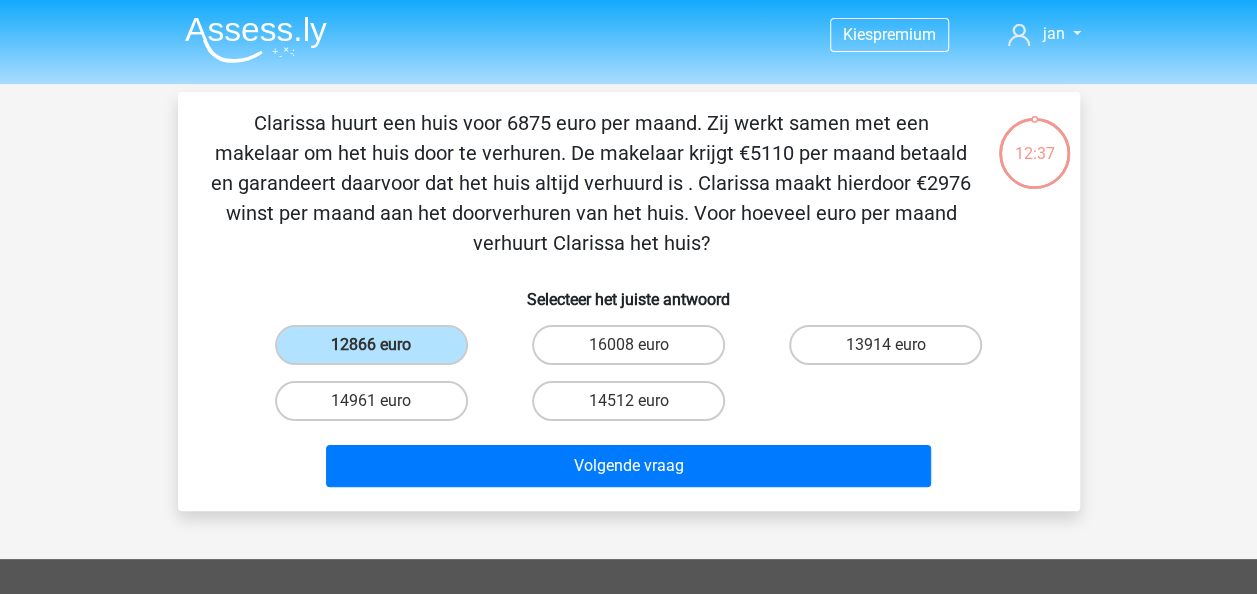 click on "12866 euro
16008 euro
13914 euro
14961 euro
14512 euro" at bounding box center [629, 373] 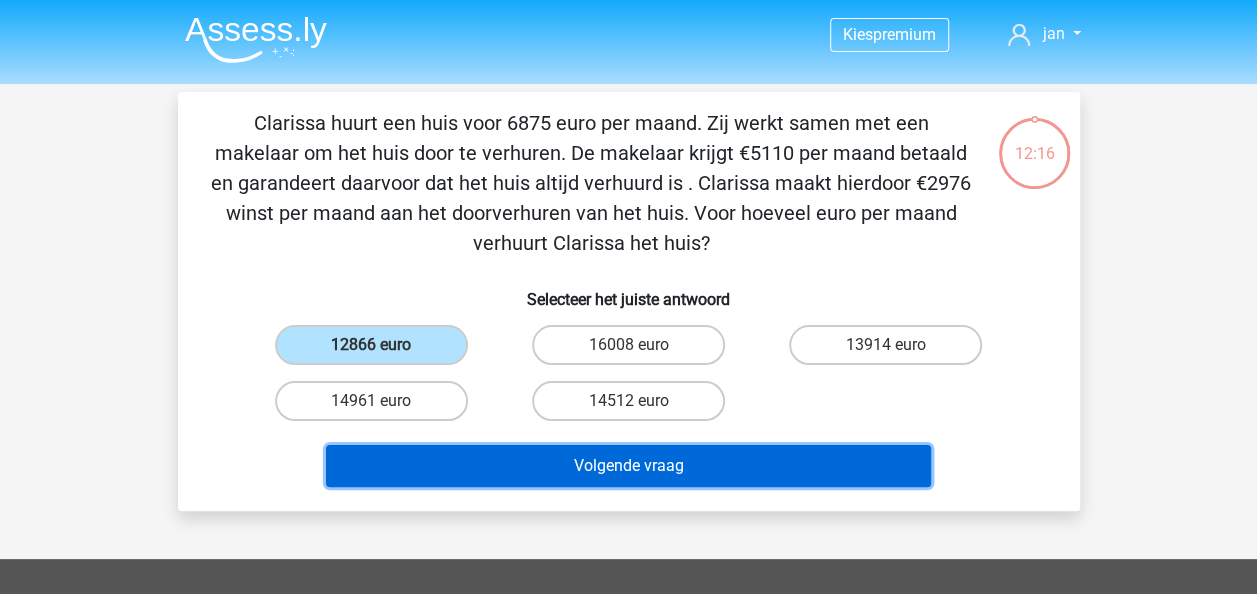 click on "Volgende vraag" at bounding box center [628, 466] 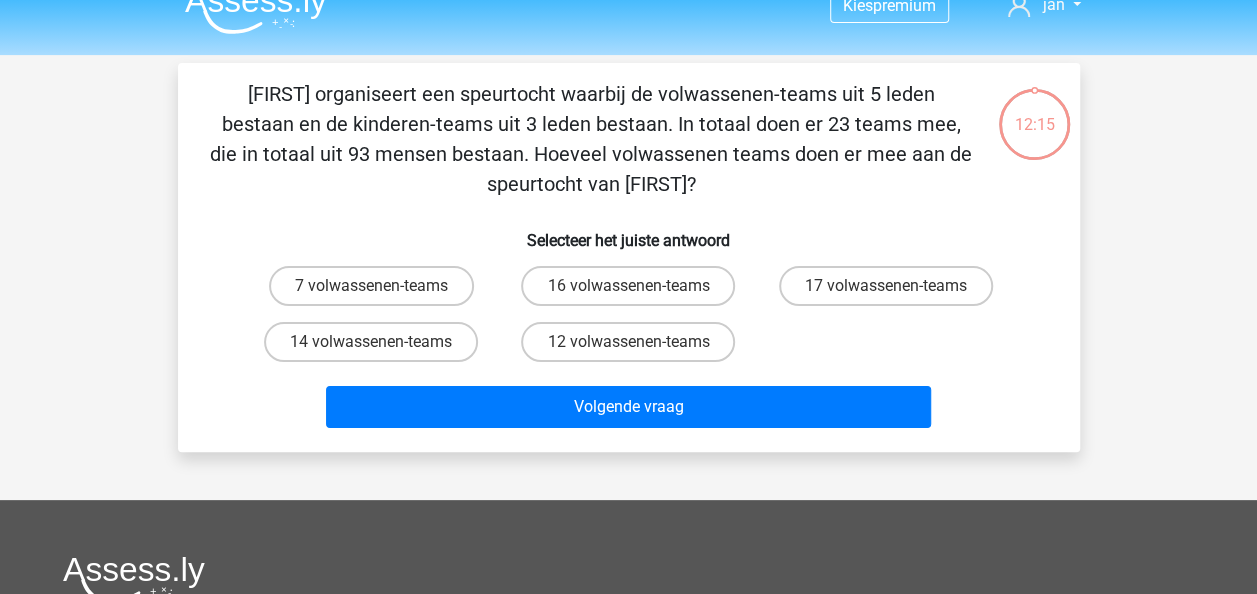 scroll, scrollTop: 0, scrollLeft: 0, axis: both 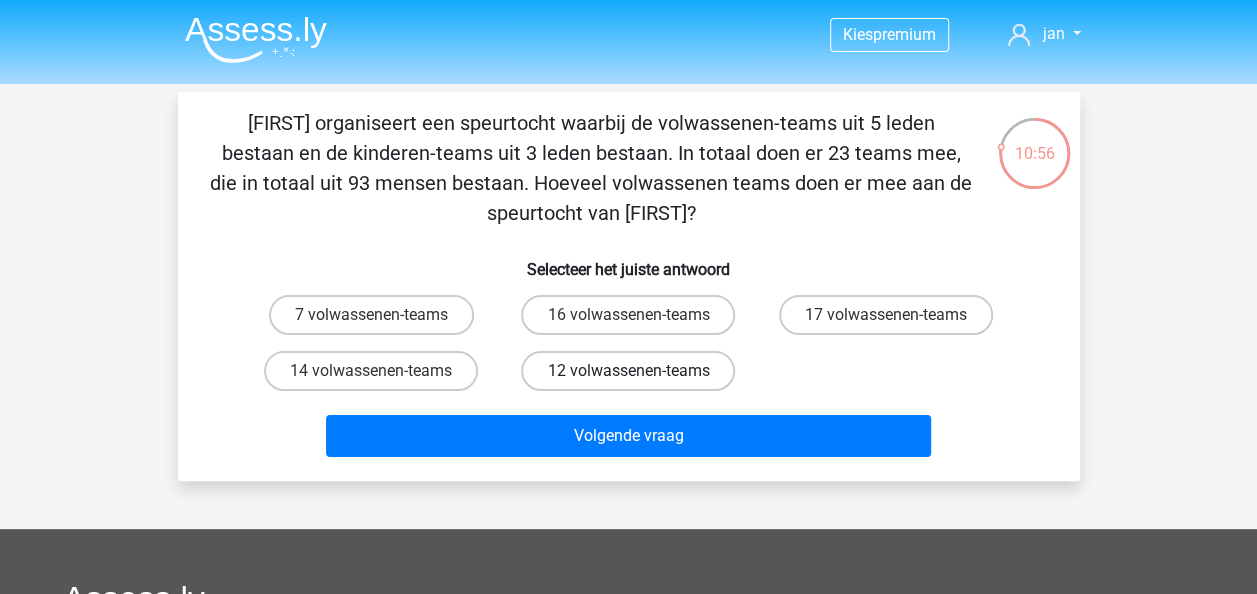 click on "12 volwassenen-teams" at bounding box center [628, 371] 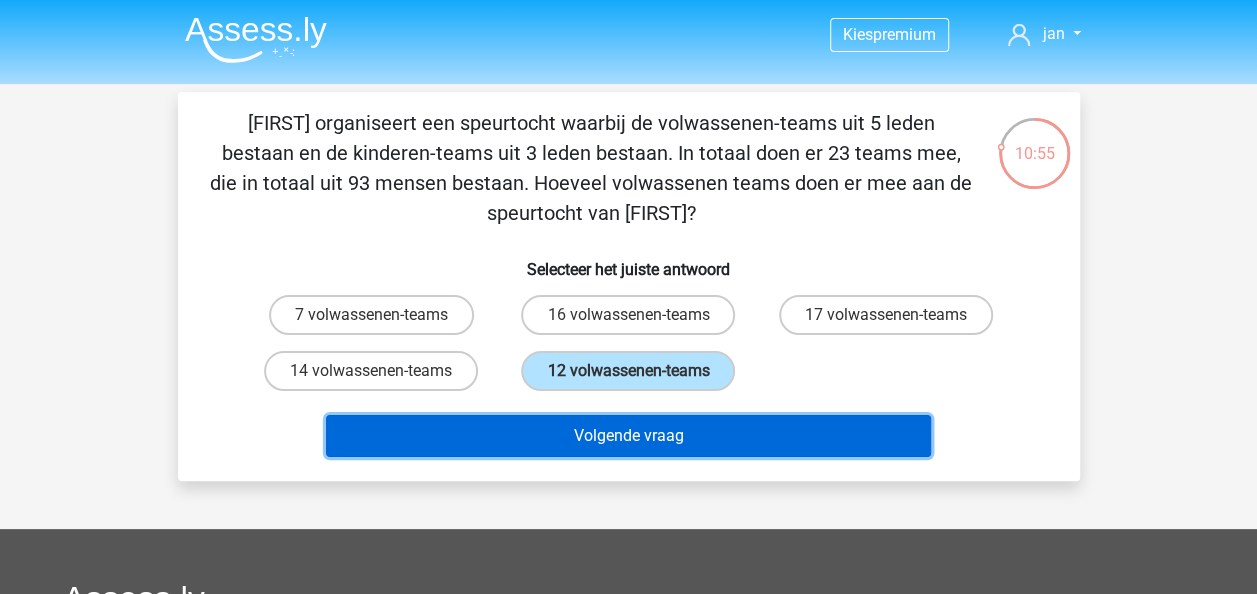 click on "Volgende vraag" at bounding box center (628, 436) 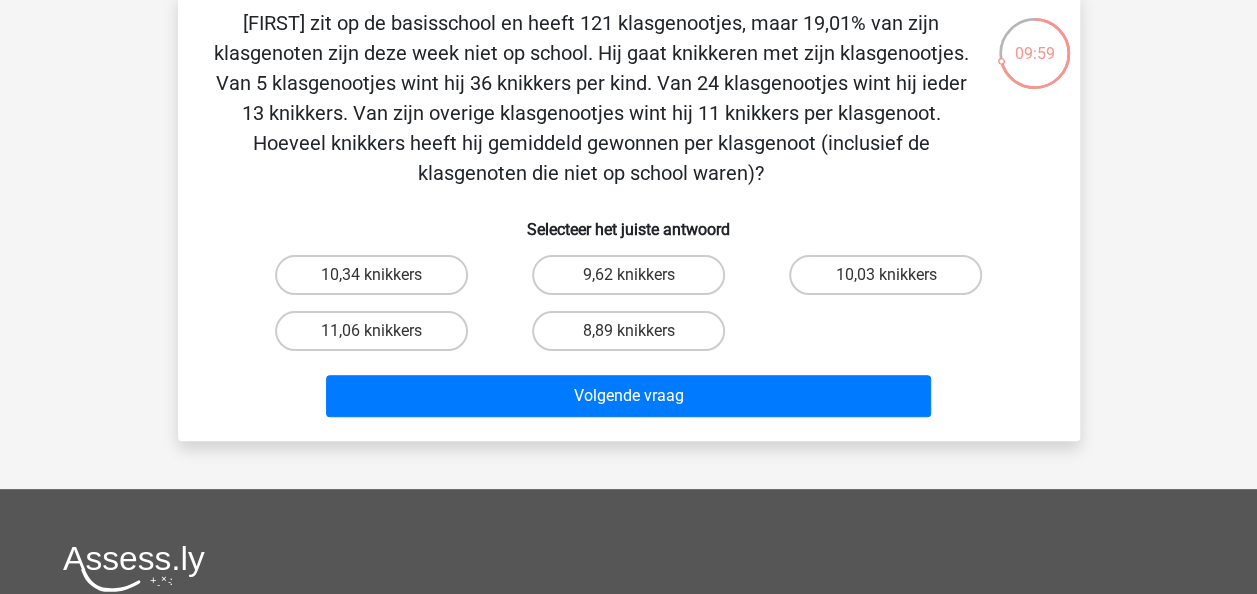 scroll, scrollTop: 0, scrollLeft: 0, axis: both 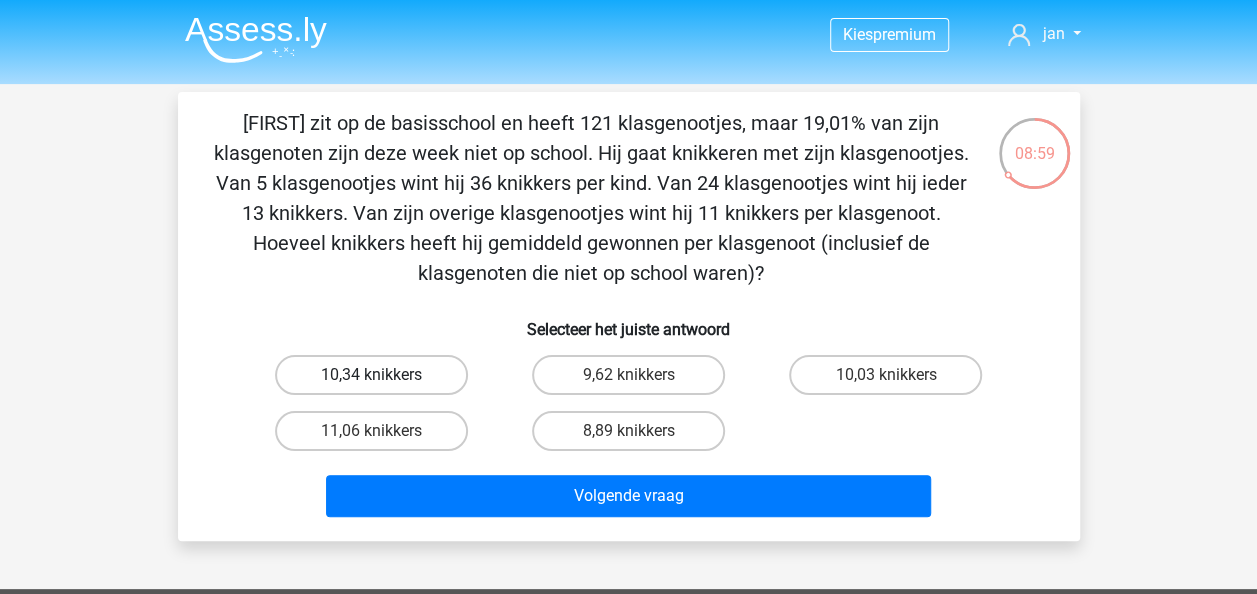 click on "10,34 knikkers" at bounding box center [371, 375] 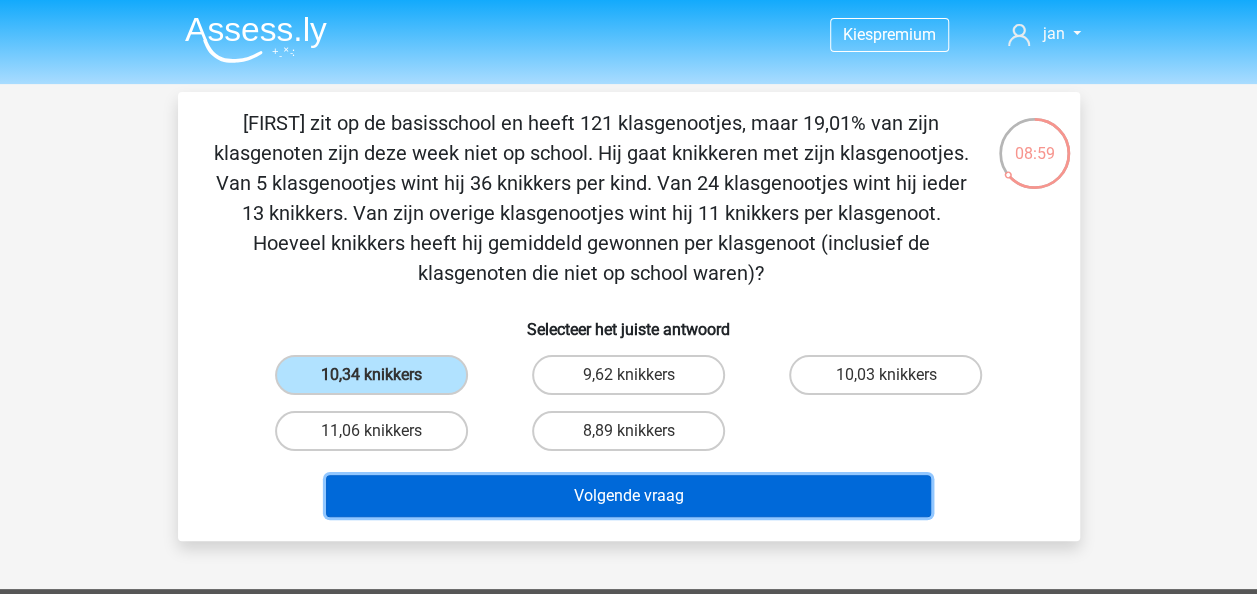 click on "Volgende vraag" at bounding box center (628, 496) 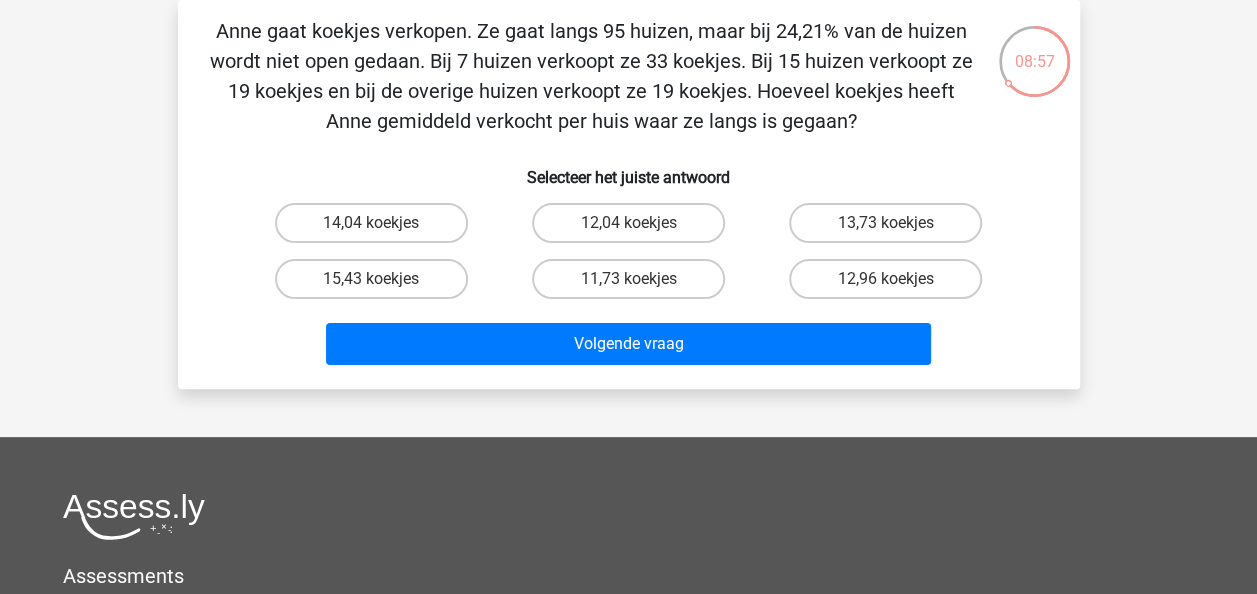 scroll, scrollTop: 0, scrollLeft: 0, axis: both 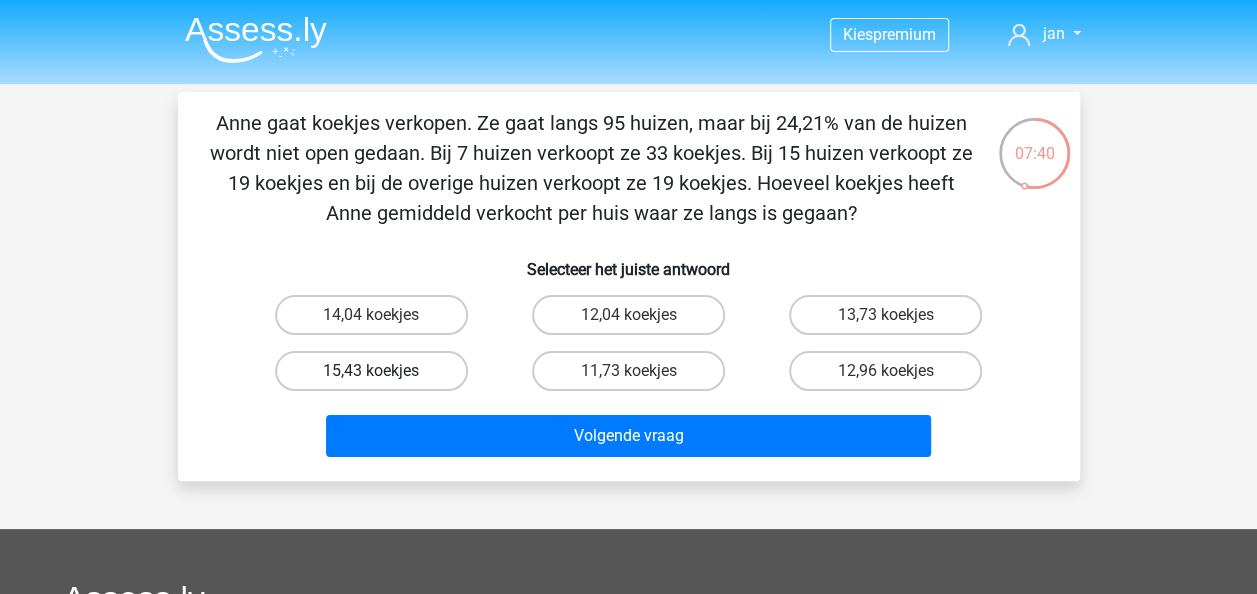click on "15,43 koekjes" at bounding box center [371, 371] 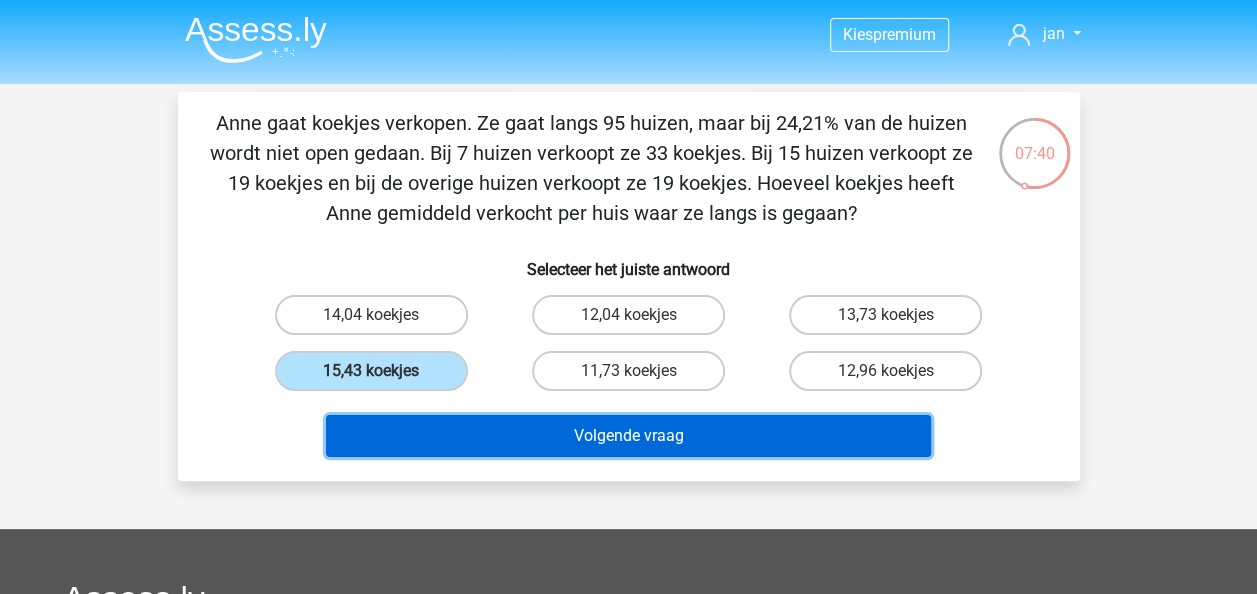 click on "Volgende vraag" at bounding box center (628, 436) 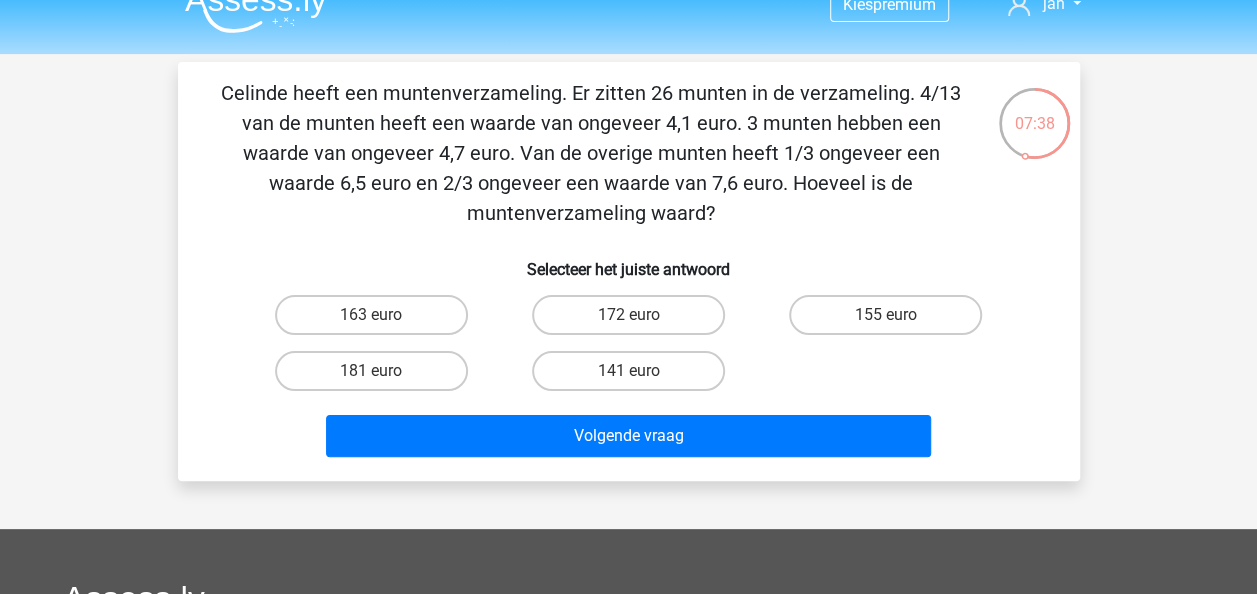 scroll, scrollTop: 0, scrollLeft: 0, axis: both 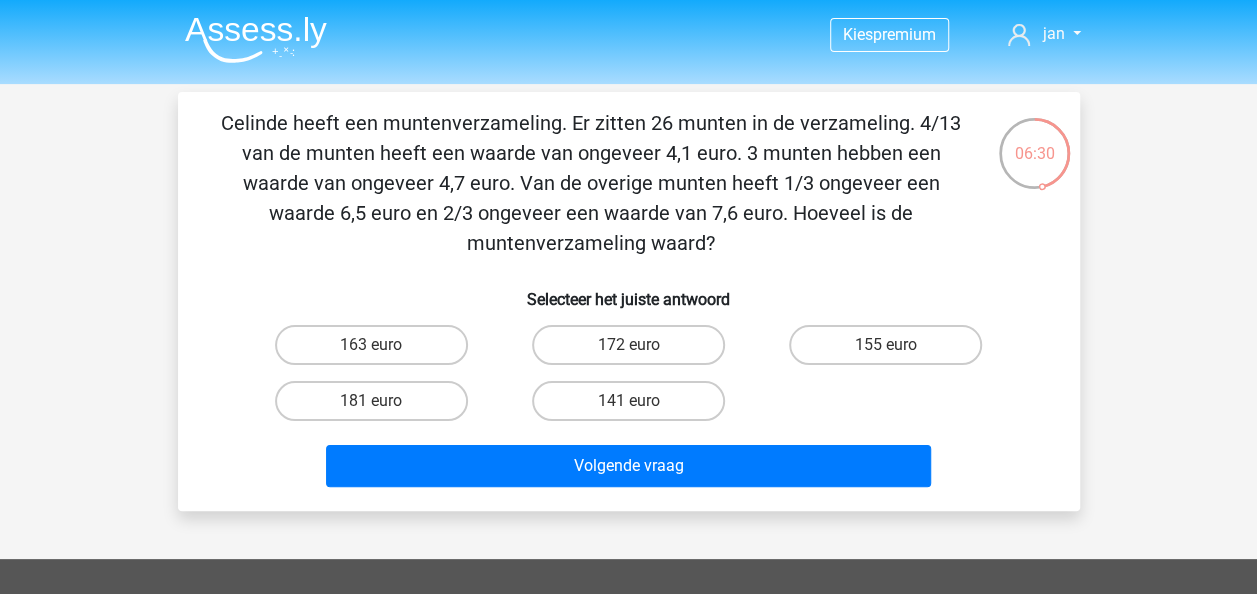 click on "141 euro" at bounding box center [634, 407] 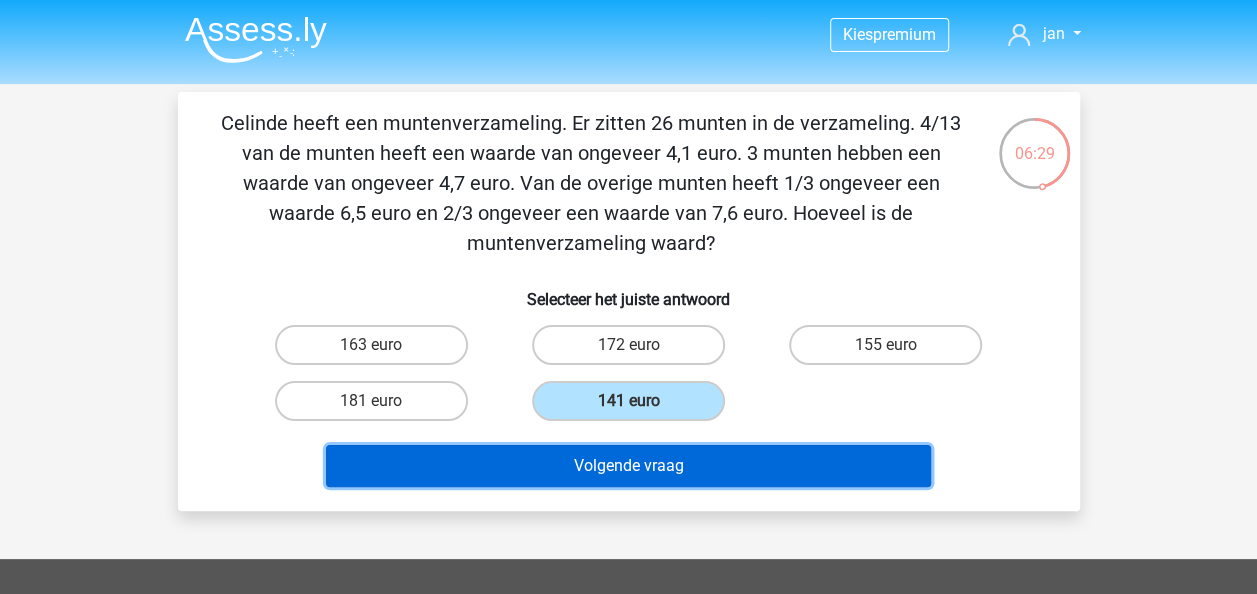 click on "Volgende vraag" at bounding box center (628, 466) 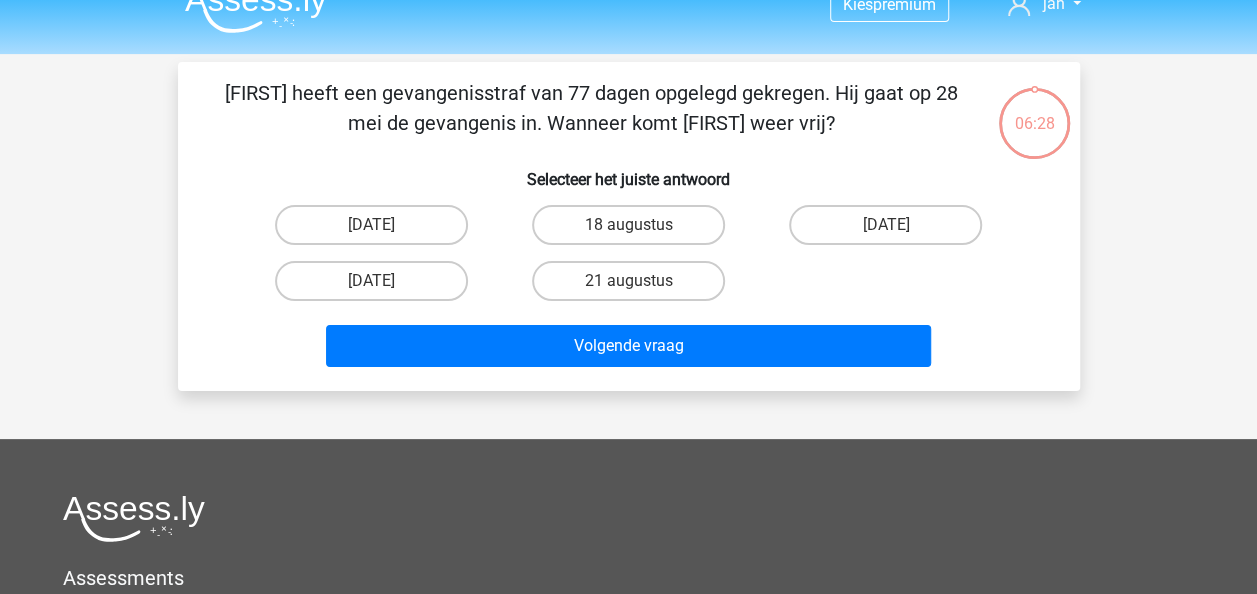 scroll, scrollTop: 0, scrollLeft: 0, axis: both 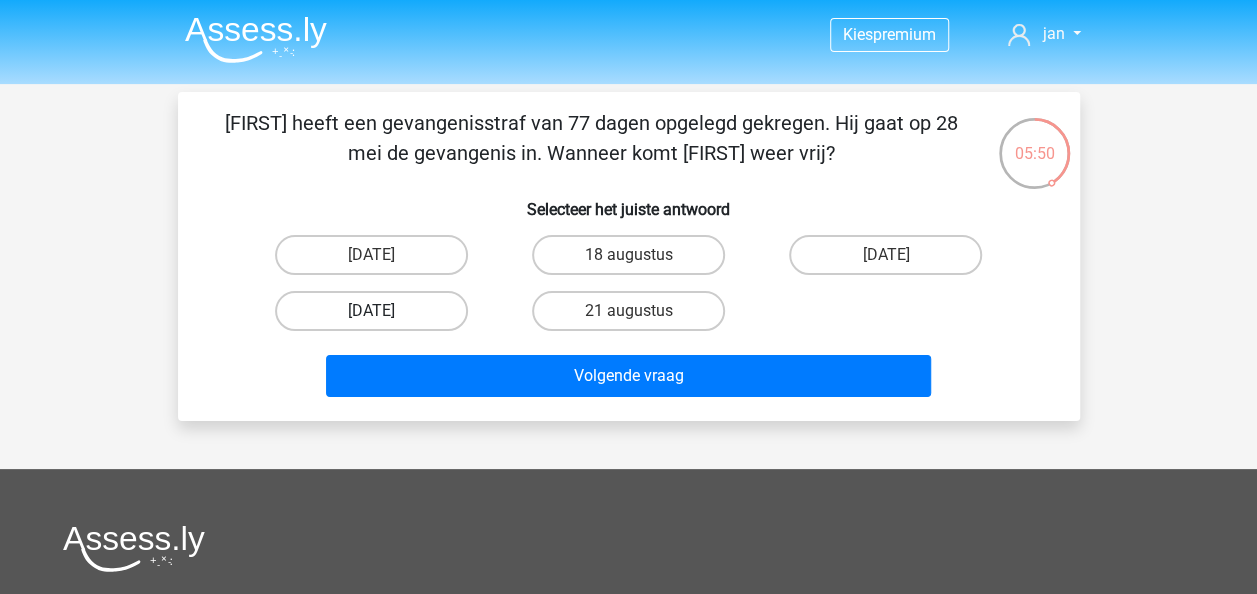 click on "13 augustus" at bounding box center (371, 311) 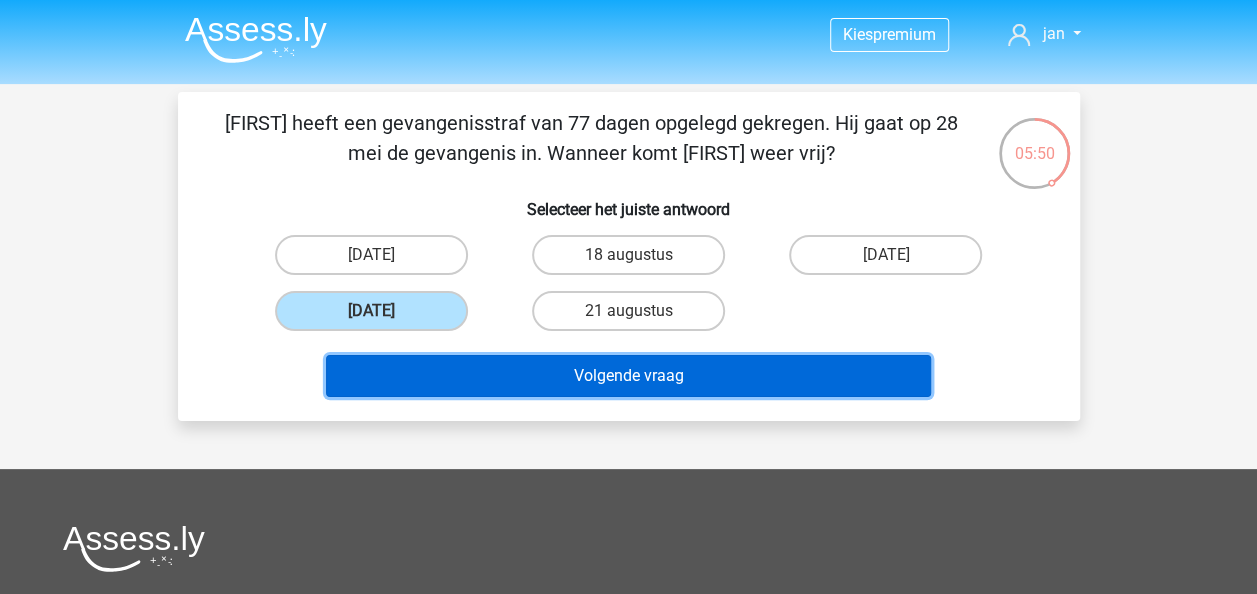 click on "Volgende vraag" at bounding box center [628, 376] 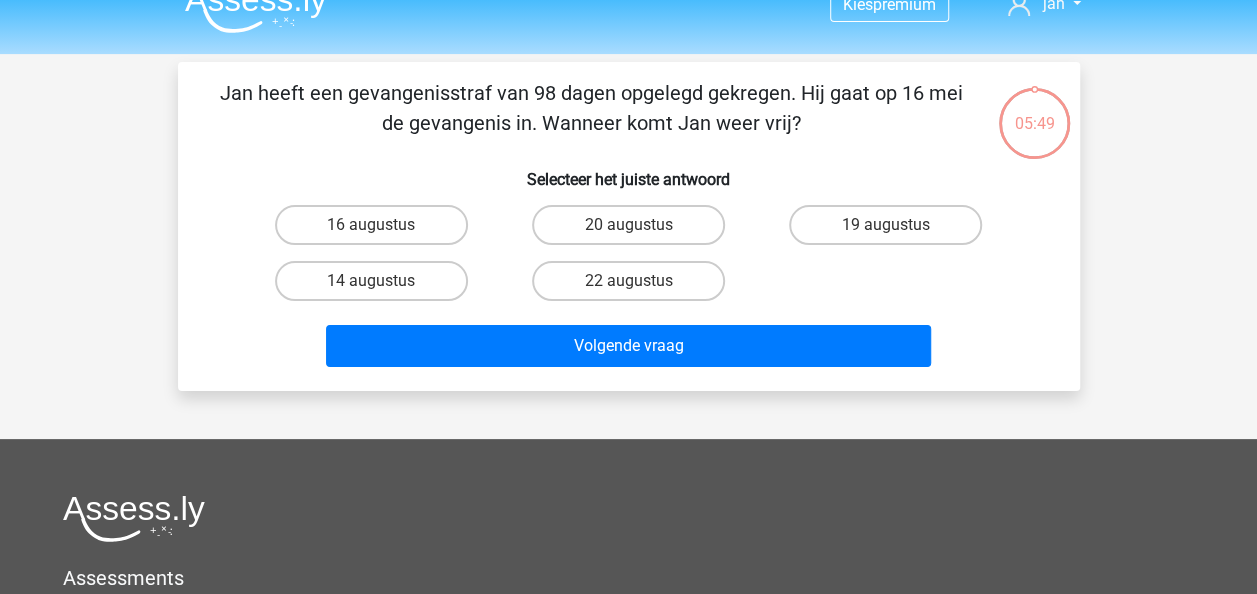 scroll, scrollTop: 0, scrollLeft: 0, axis: both 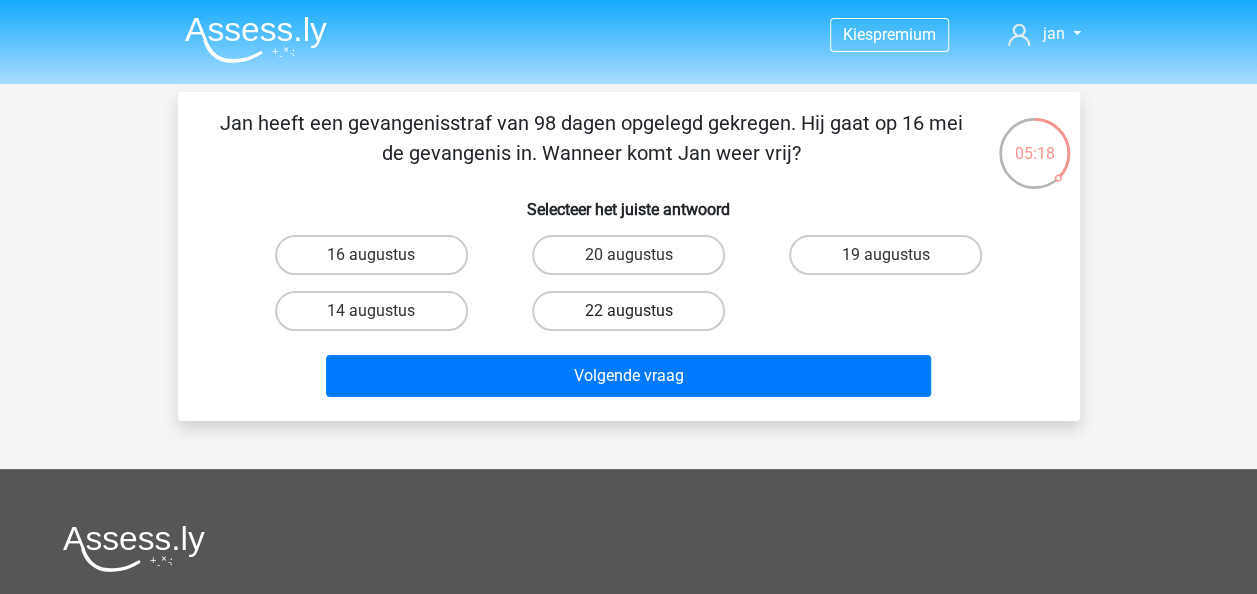 click on "22 augustus" at bounding box center (628, 311) 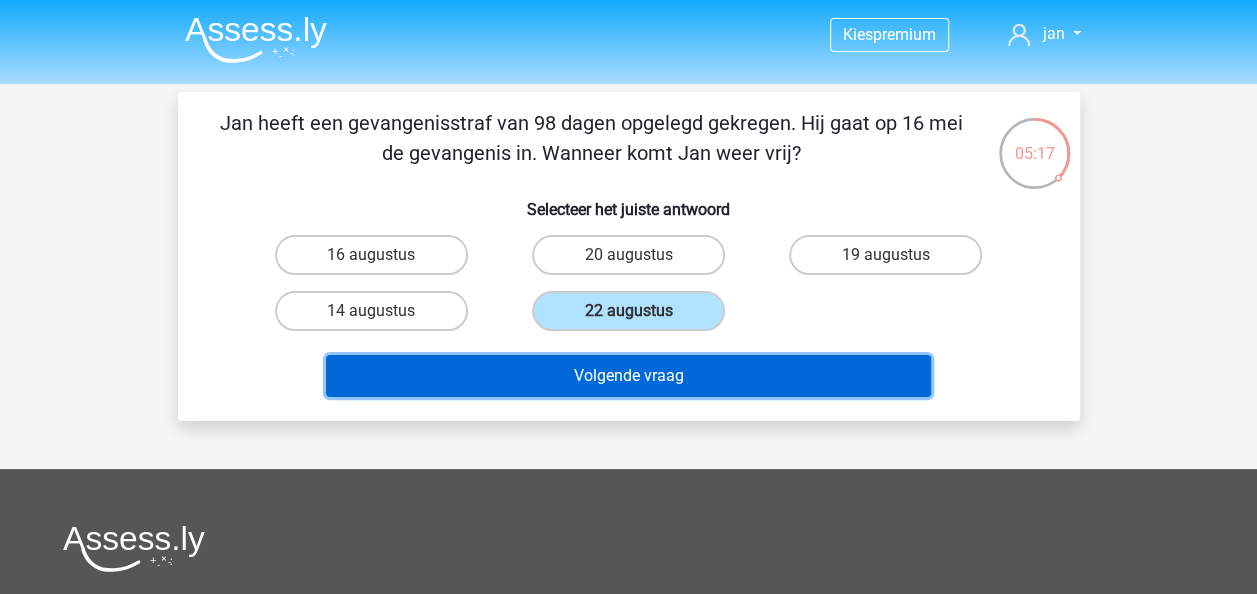 click on "Volgende vraag" at bounding box center [628, 376] 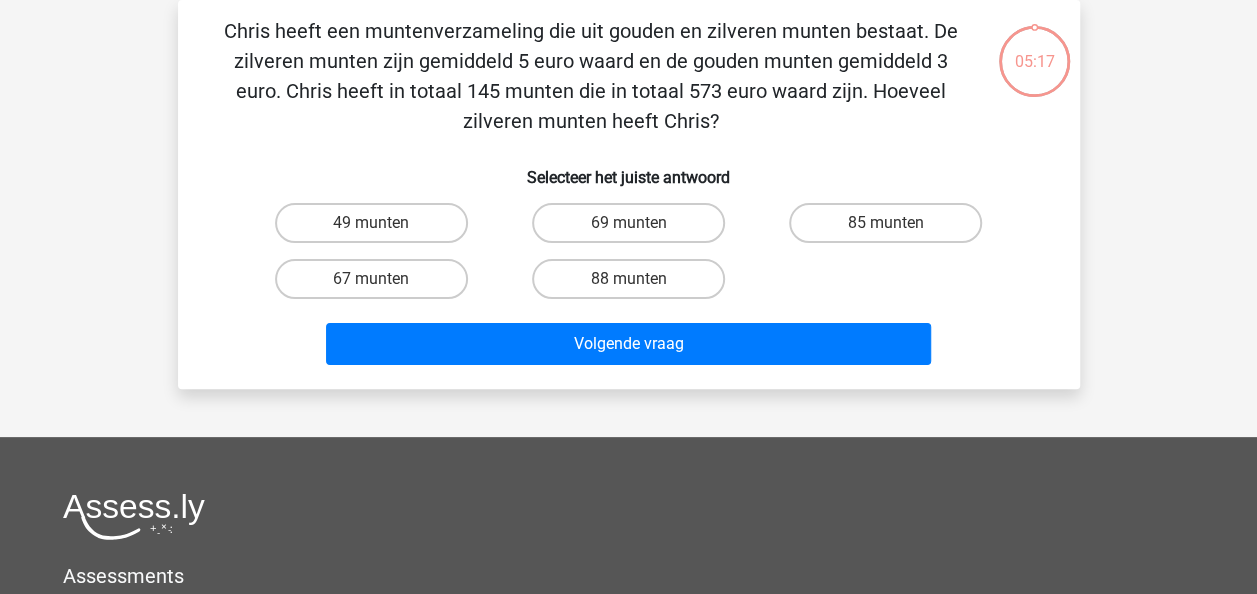 scroll, scrollTop: 0, scrollLeft: 0, axis: both 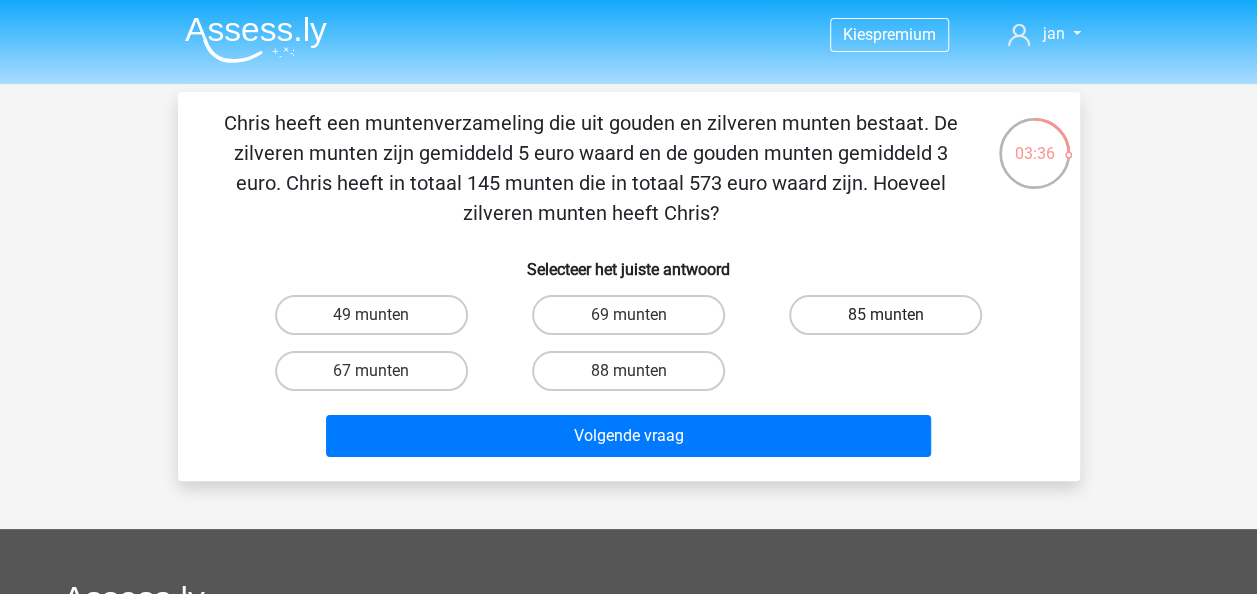 click on "85 munten" at bounding box center (885, 315) 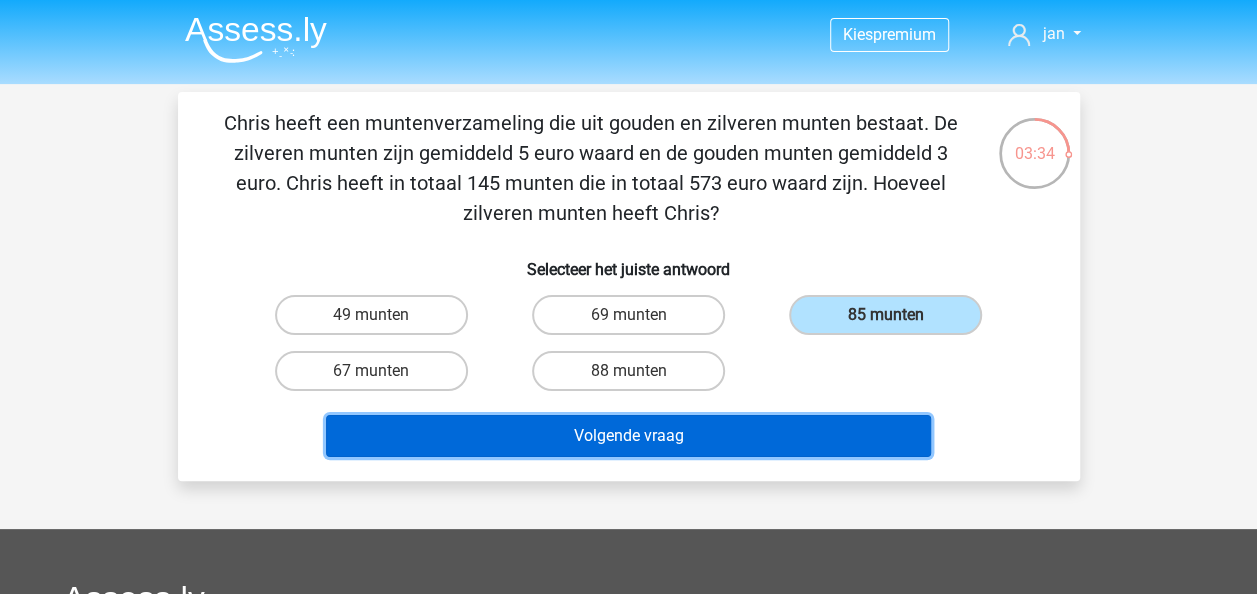 click on "Volgende vraag" at bounding box center (628, 436) 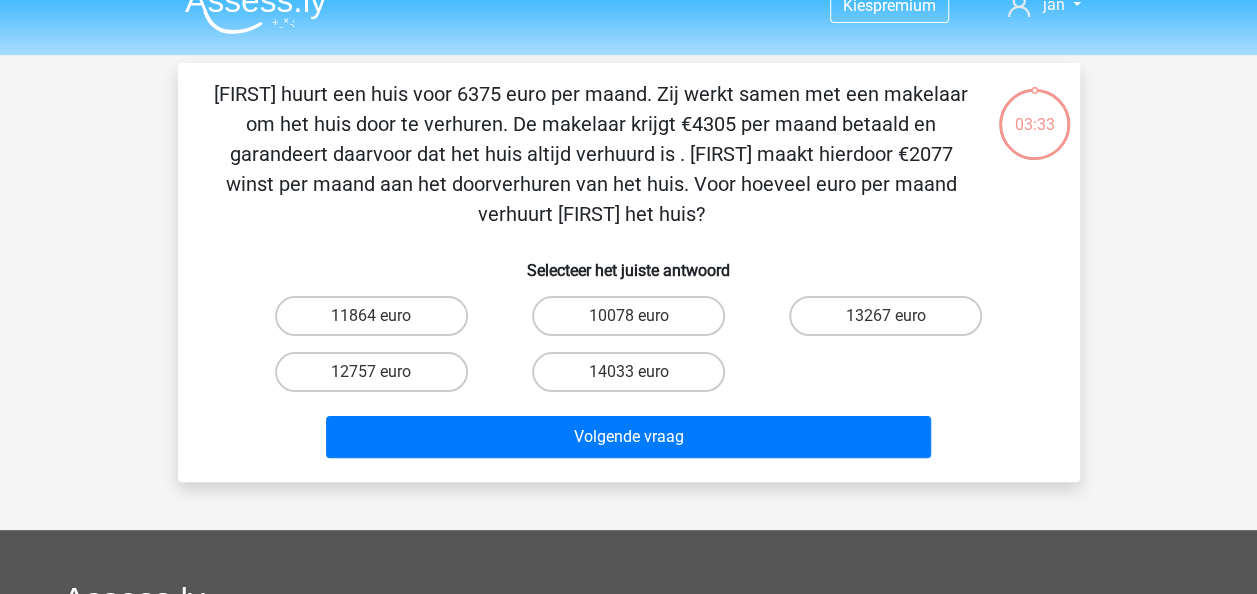 scroll, scrollTop: 0, scrollLeft: 0, axis: both 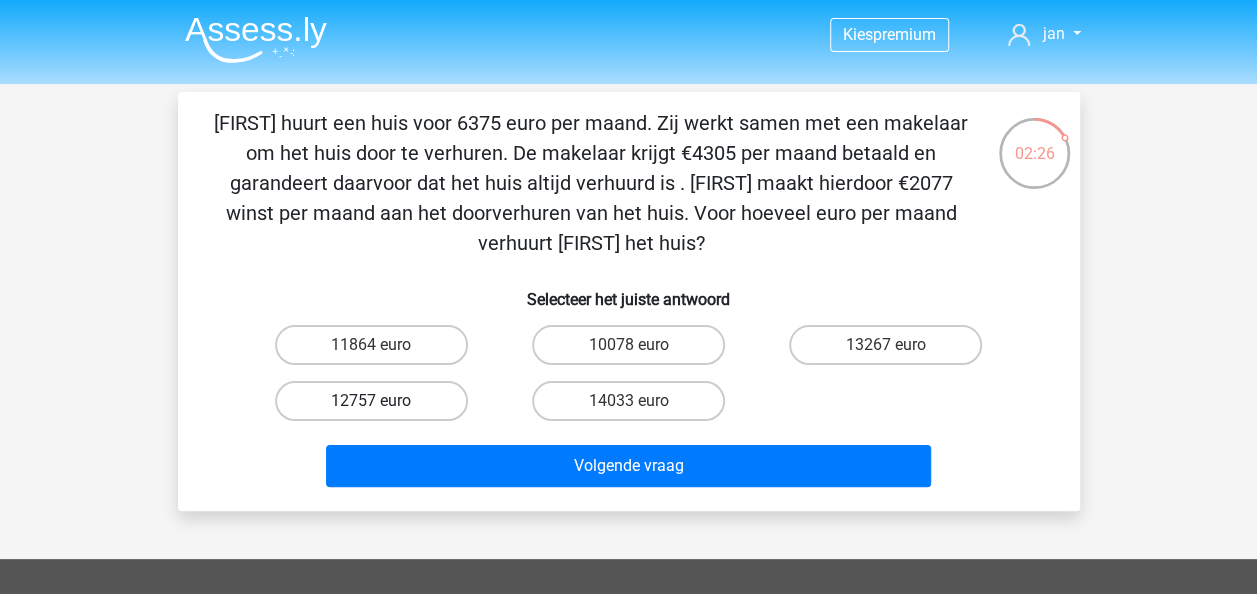 drag, startPoint x: 412, startPoint y: 382, endPoint x: 412, endPoint y: 402, distance: 20 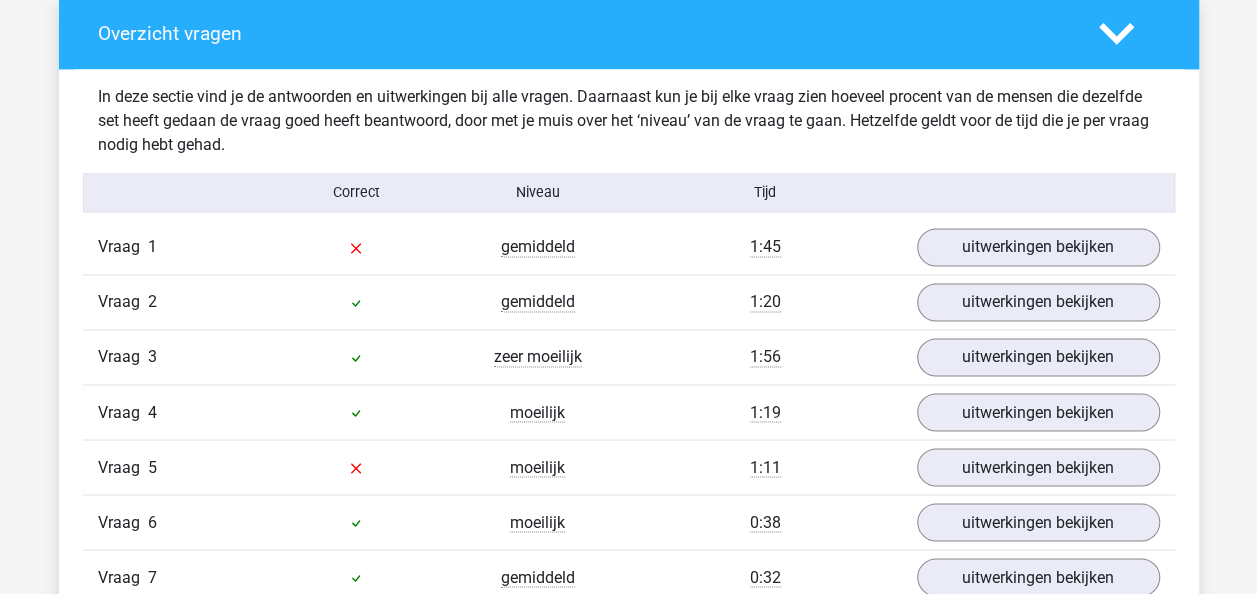 scroll, scrollTop: 1600, scrollLeft: 0, axis: vertical 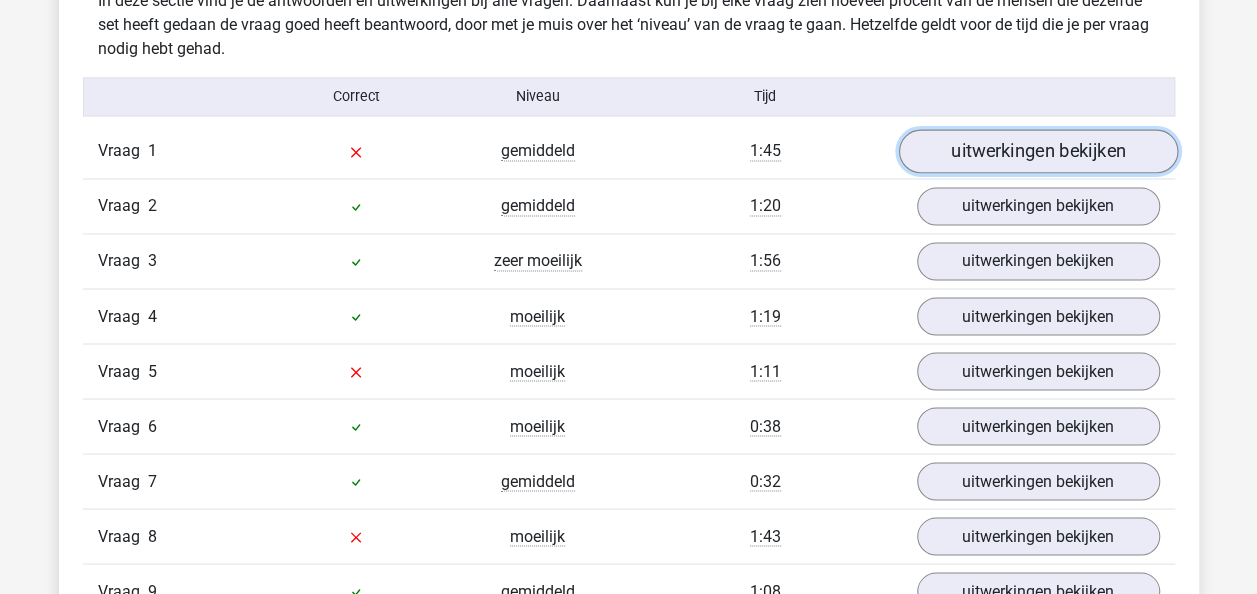 click on "uitwerkingen bekijken" at bounding box center (1037, 152) 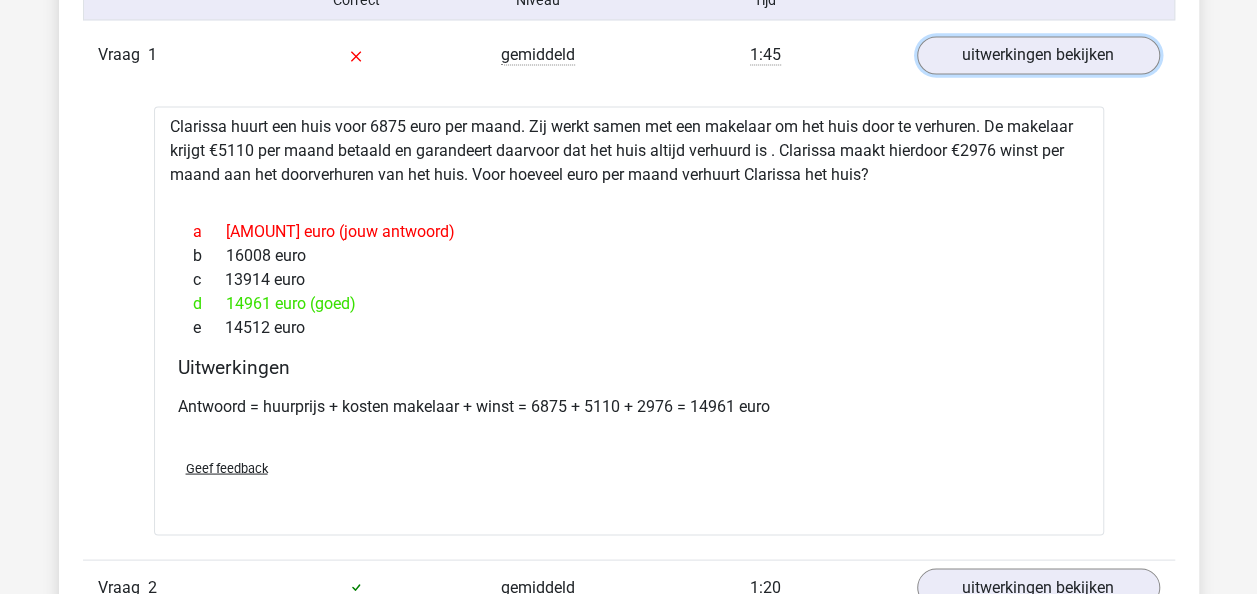 scroll, scrollTop: 1700, scrollLeft: 0, axis: vertical 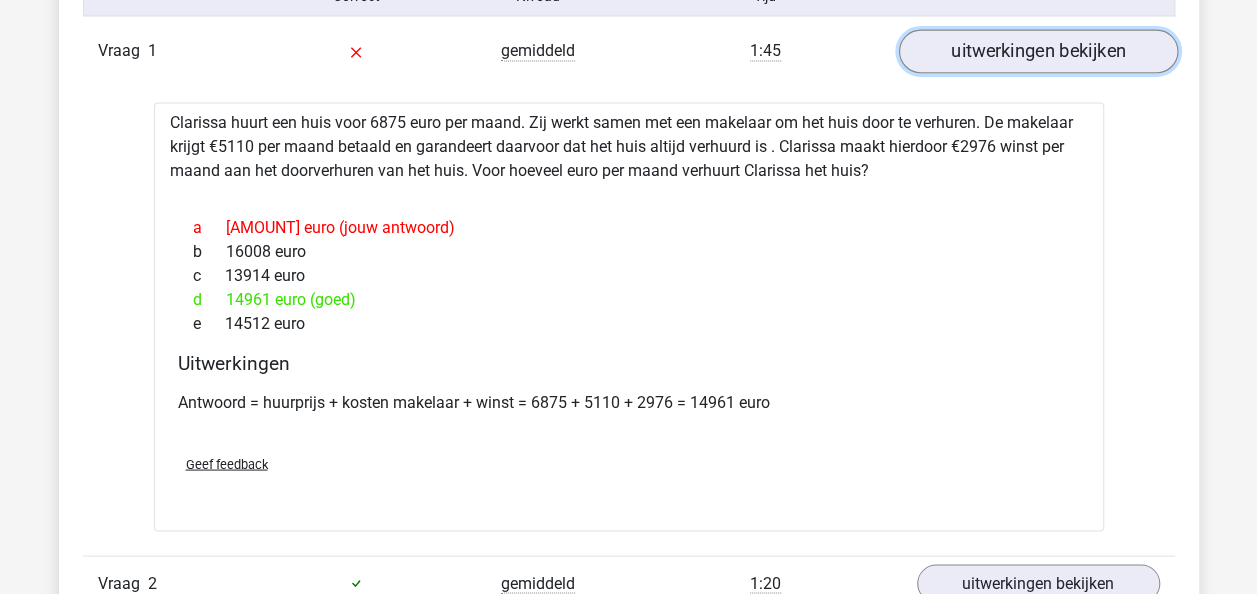 click on "uitwerkingen bekijken" at bounding box center (1037, 52) 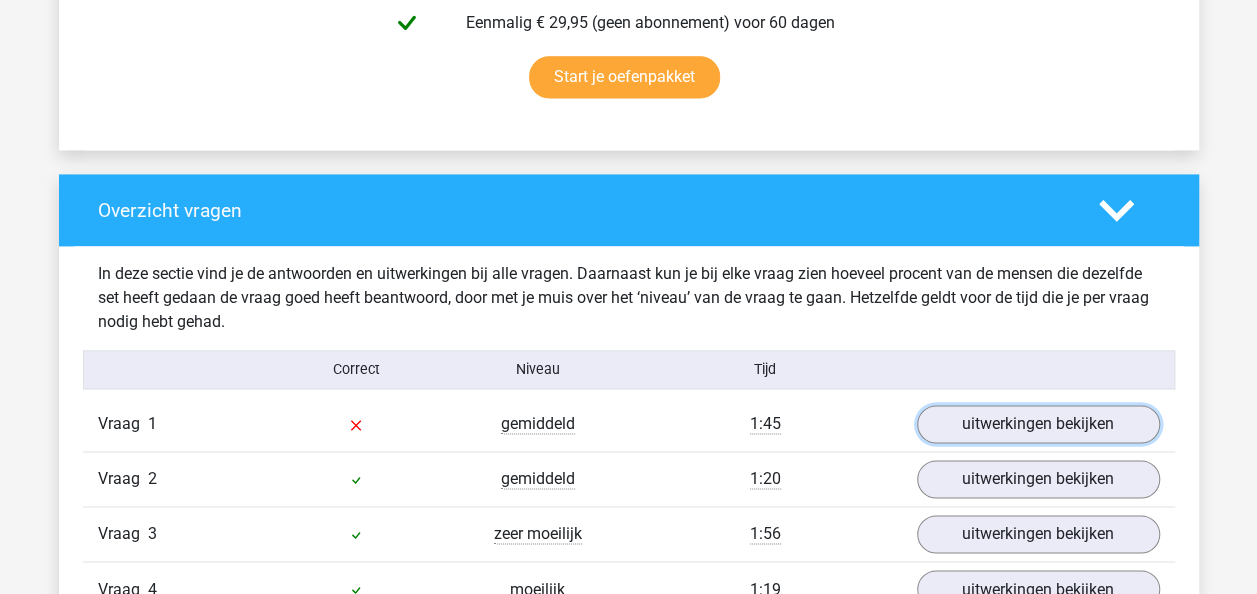 scroll, scrollTop: 1300, scrollLeft: 0, axis: vertical 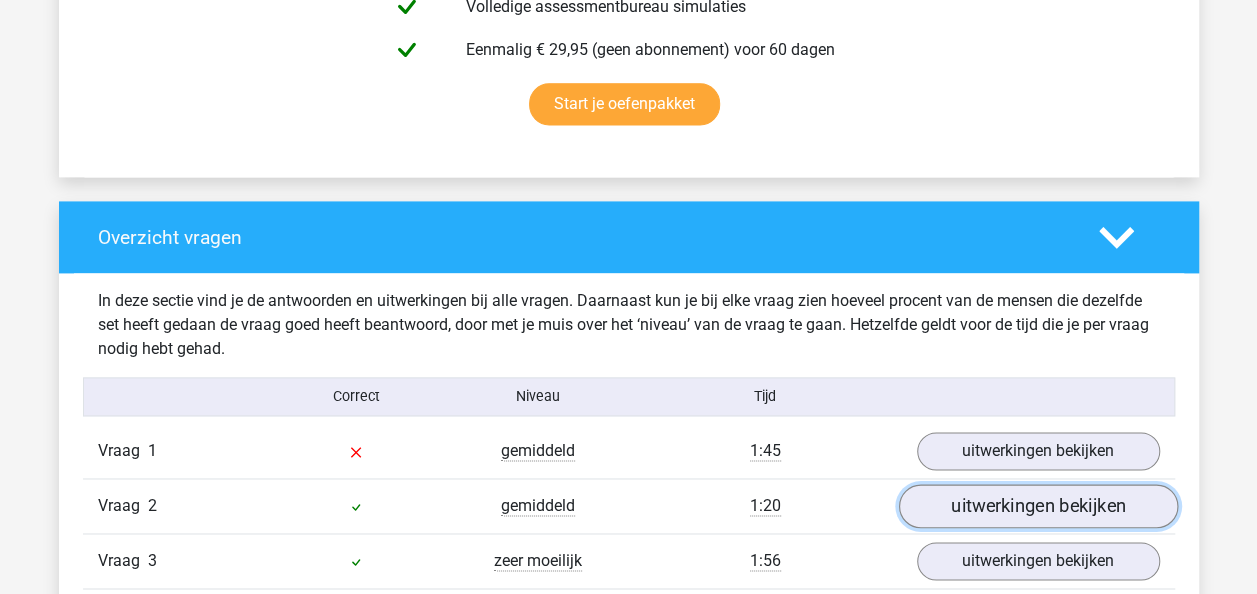 click on "uitwerkingen bekijken" at bounding box center [1037, 507] 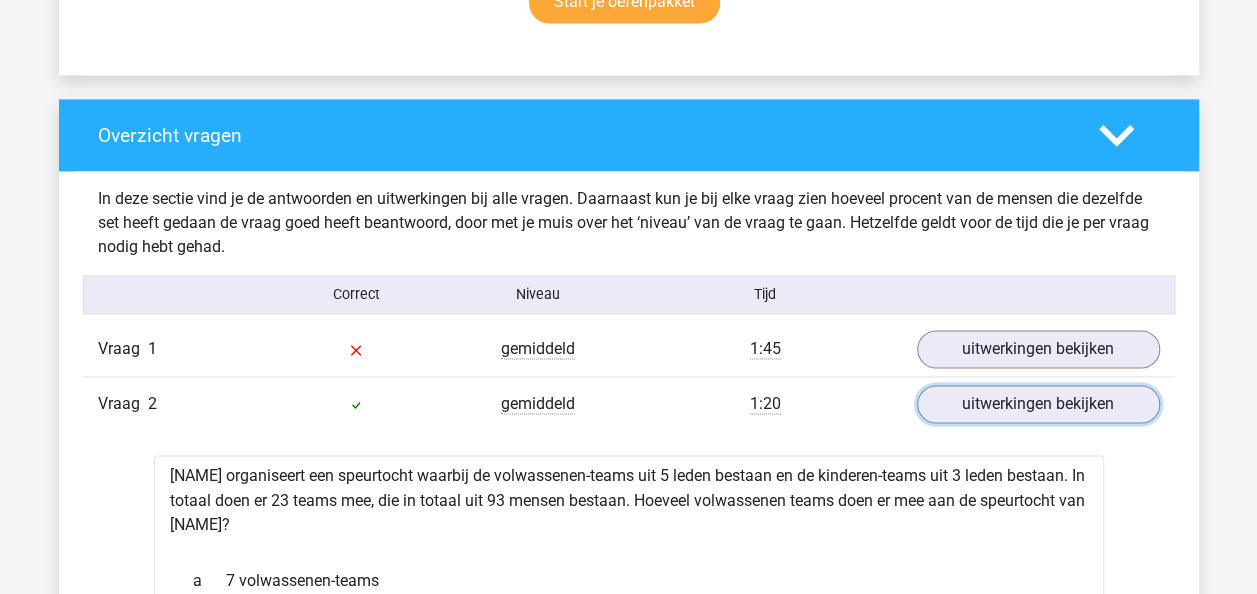scroll, scrollTop: 1500, scrollLeft: 0, axis: vertical 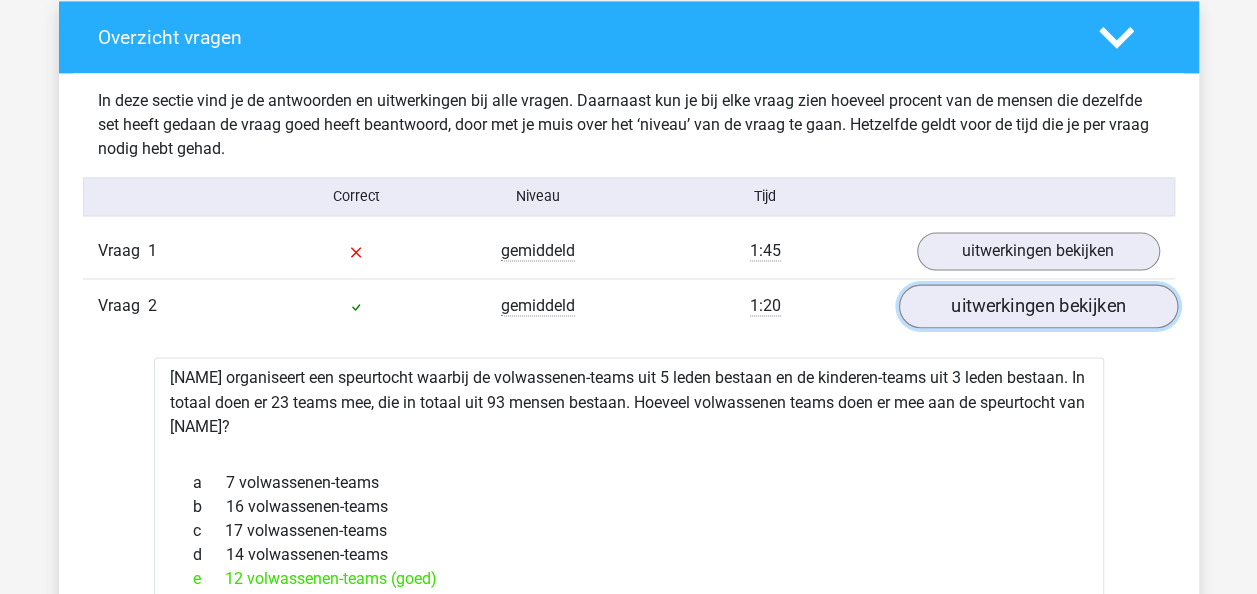 click on "uitwerkingen bekijken" at bounding box center (1037, 307) 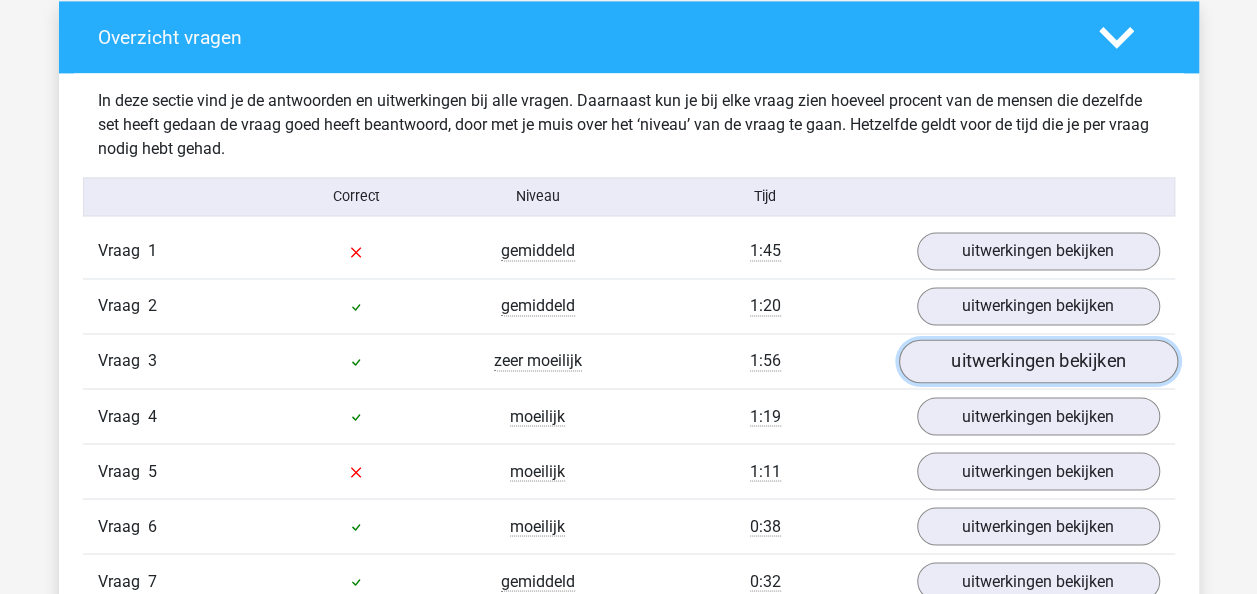 click on "uitwerkingen bekijken" at bounding box center [1037, 362] 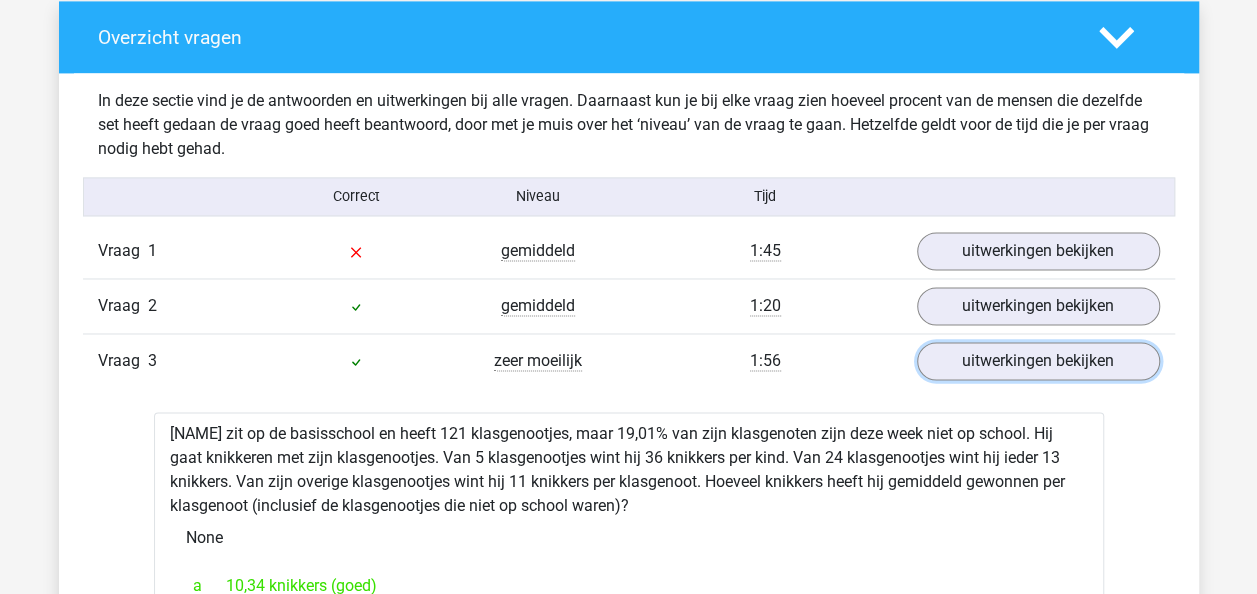 scroll, scrollTop: 1600, scrollLeft: 0, axis: vertical 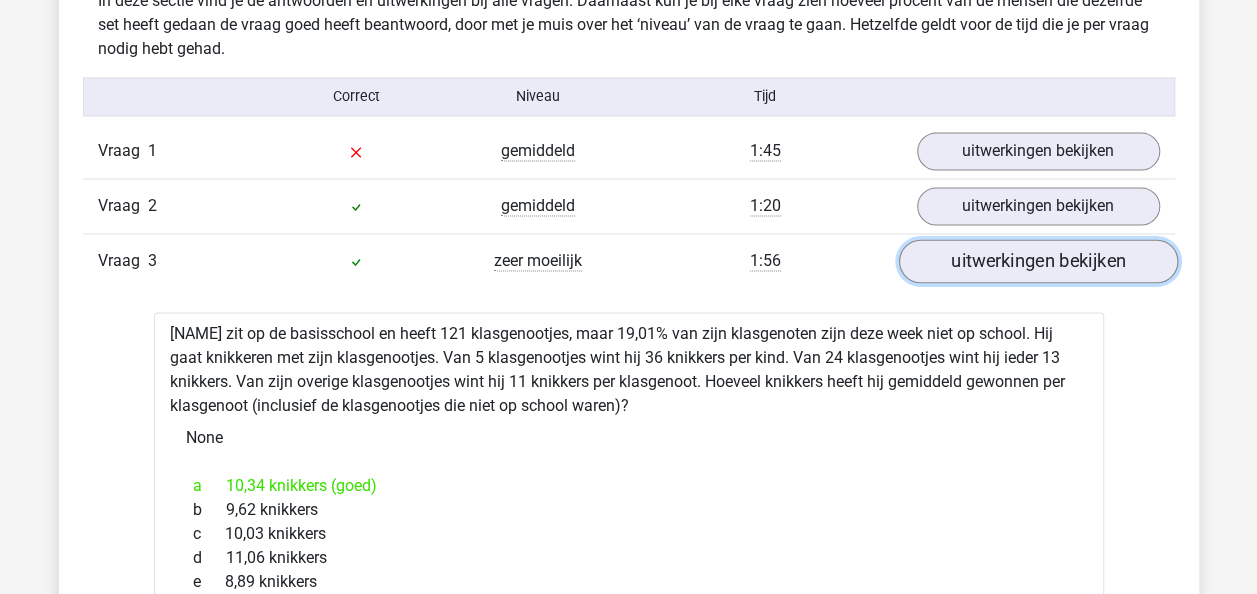 click on "uitwerkingen bekijken" at bounding box center [1037, 262] 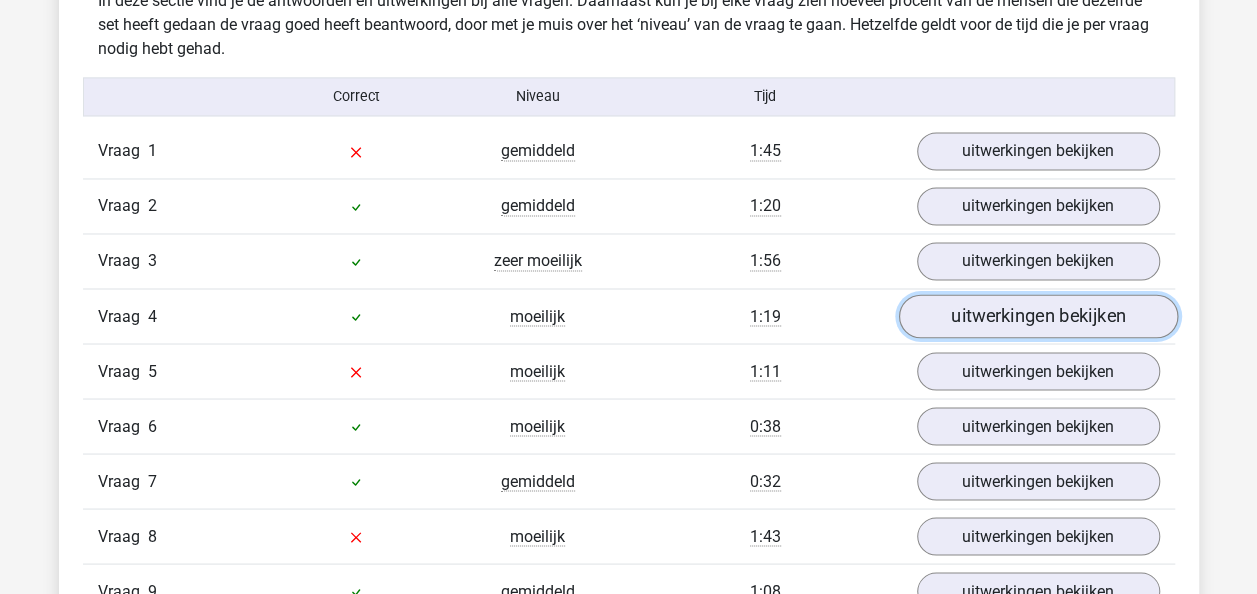 click on "uitwerkingen bekijken" at bounding box center (1037, 317) 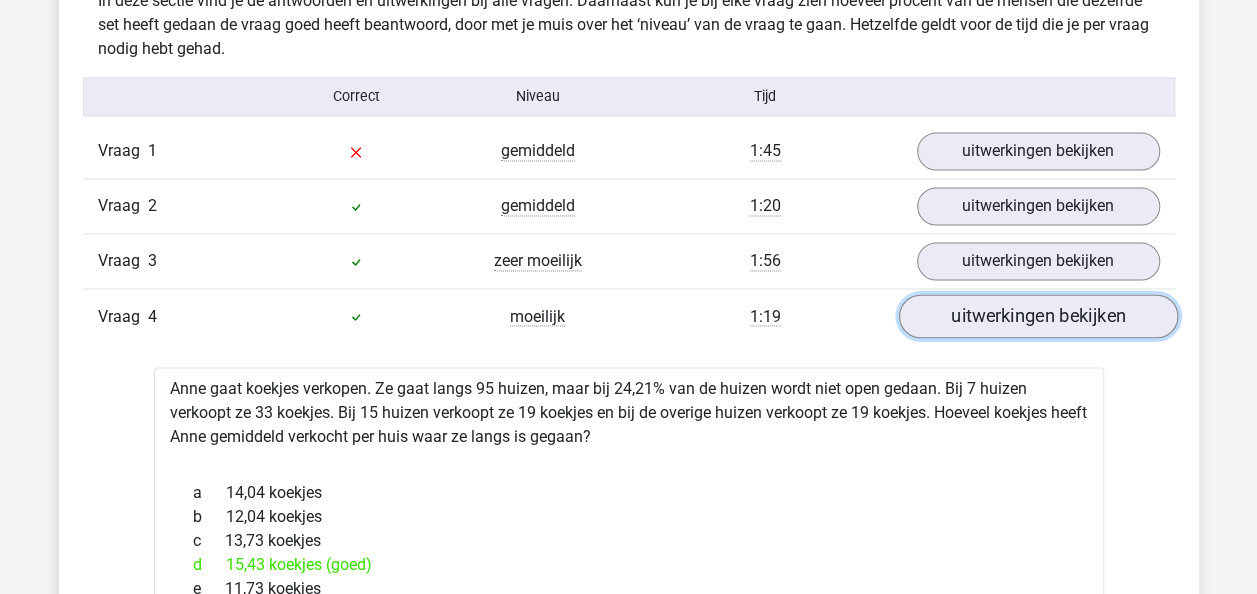 click on "uitwerkingen bekijken" at bounding box center (1037, 317) 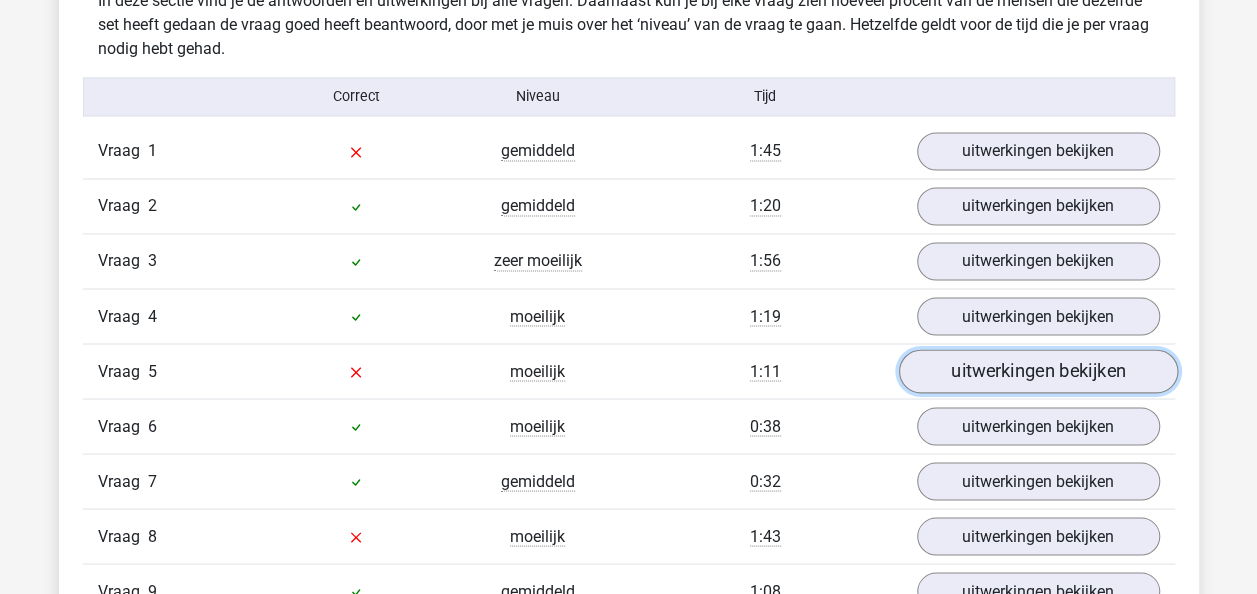 click on "uitwerkingen bekijken" at bounding box center [1037, 372] 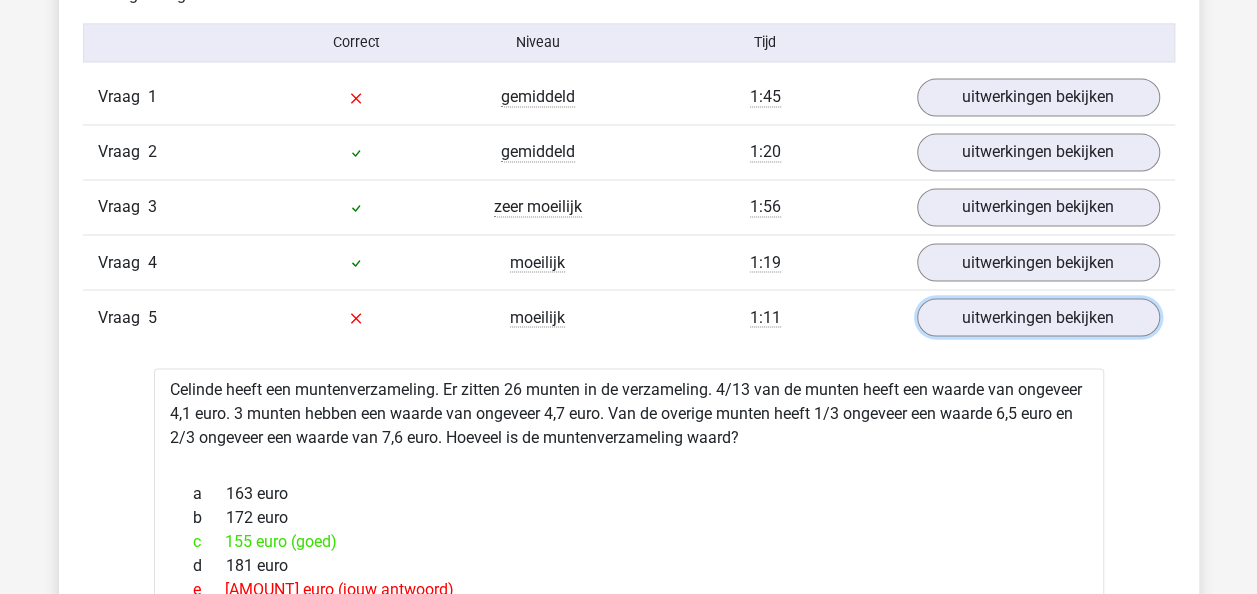 scroll, scrollTop: 1700, scrollLeft: 0, axis: vertical 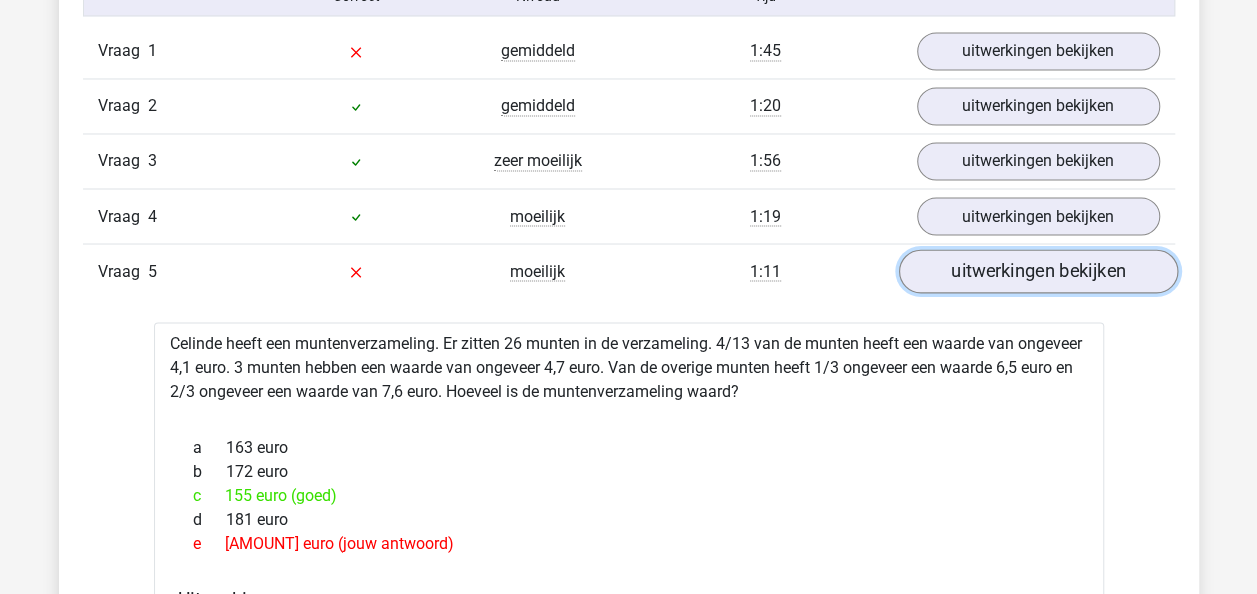click on "uitwerkingen bekijken" at bounding box center (1037, 272) 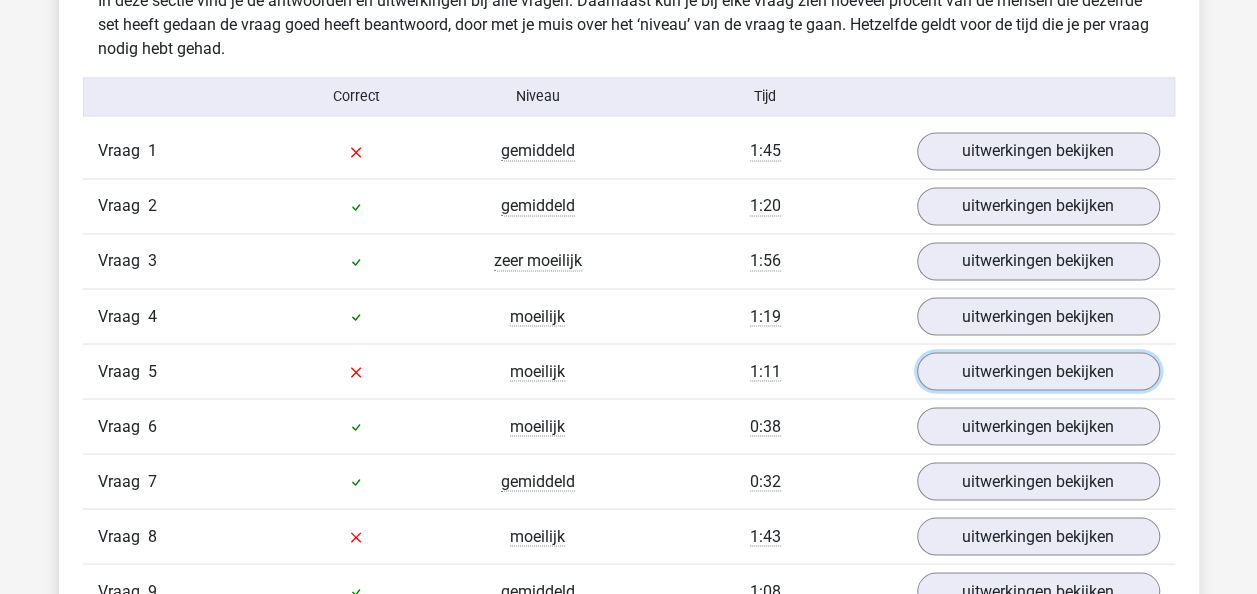 scroll, scrollTop: 1500, scrollLeft: 0, axis: vertical 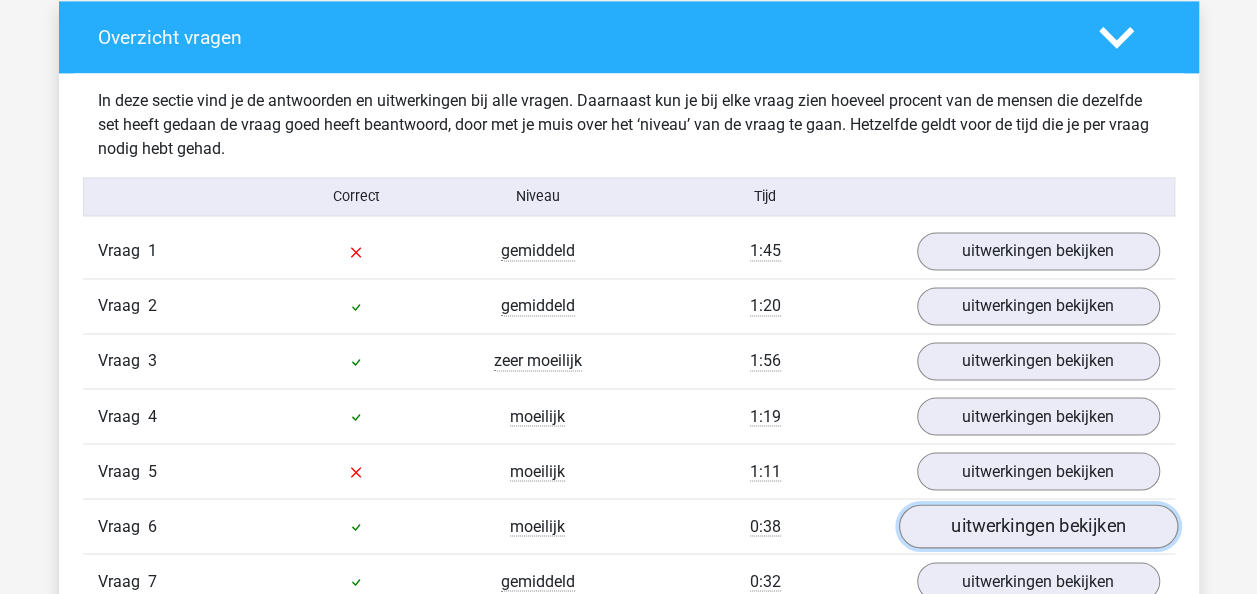 click on "uitwerkingen bekijken" at bounding box center (1037, 527) 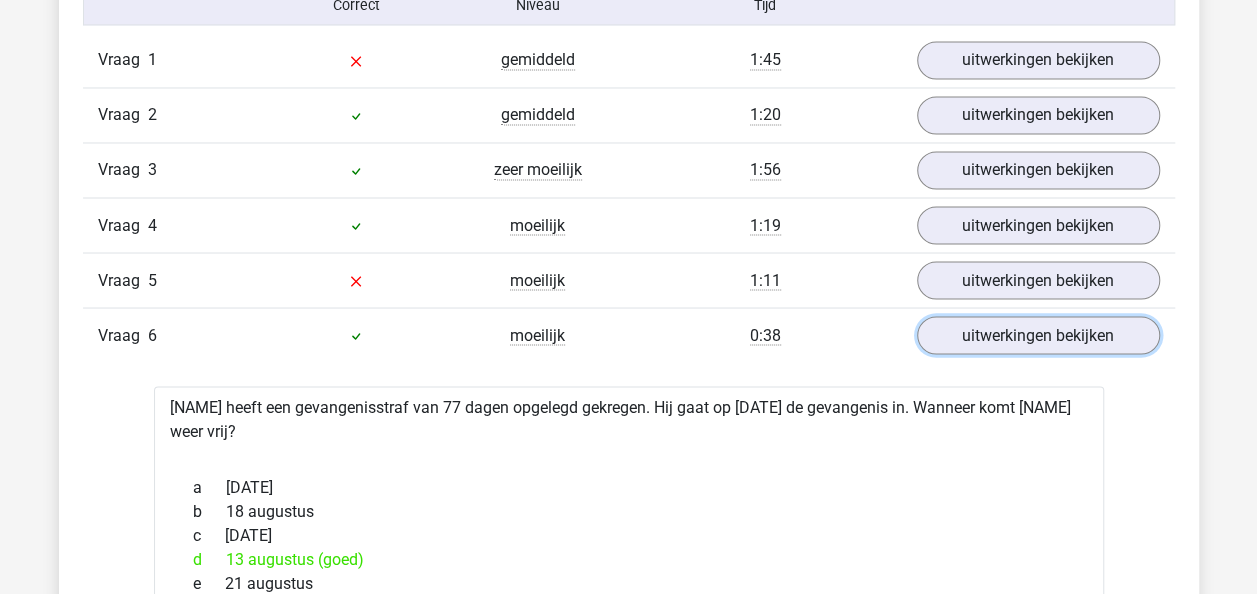 scroll, scrollTop: 1700, scrollLeft: 0, axis: vertical 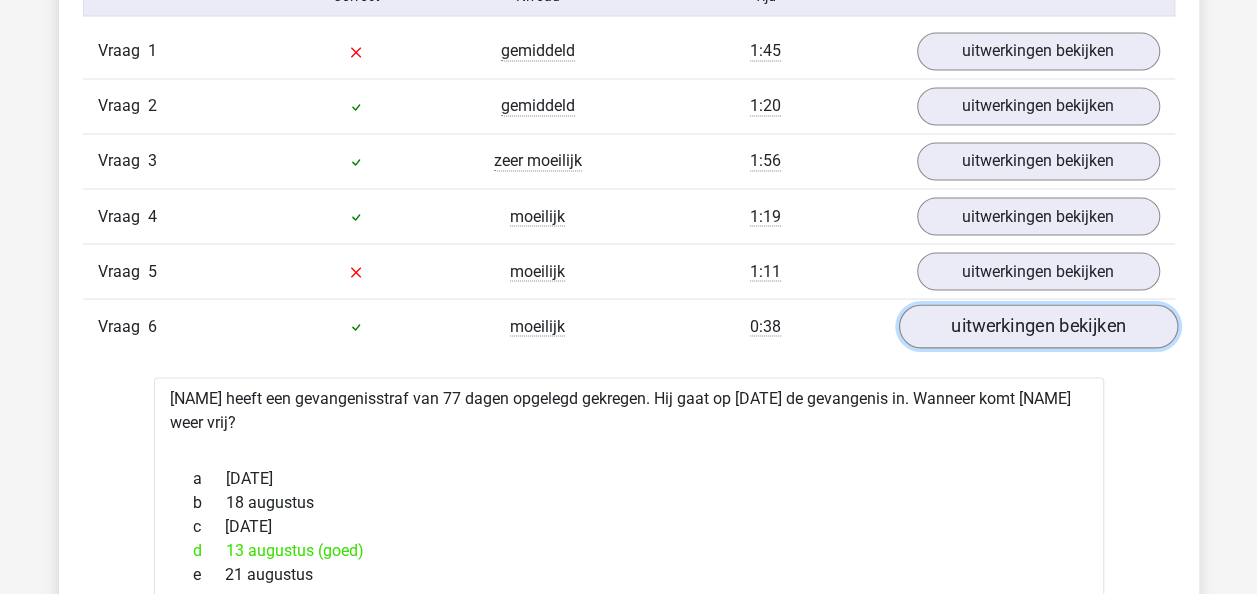 drag, startPoint x: 1004, startPoint y: 319, endPoint x: 780, endPoint y: 140, distance: 286.73508 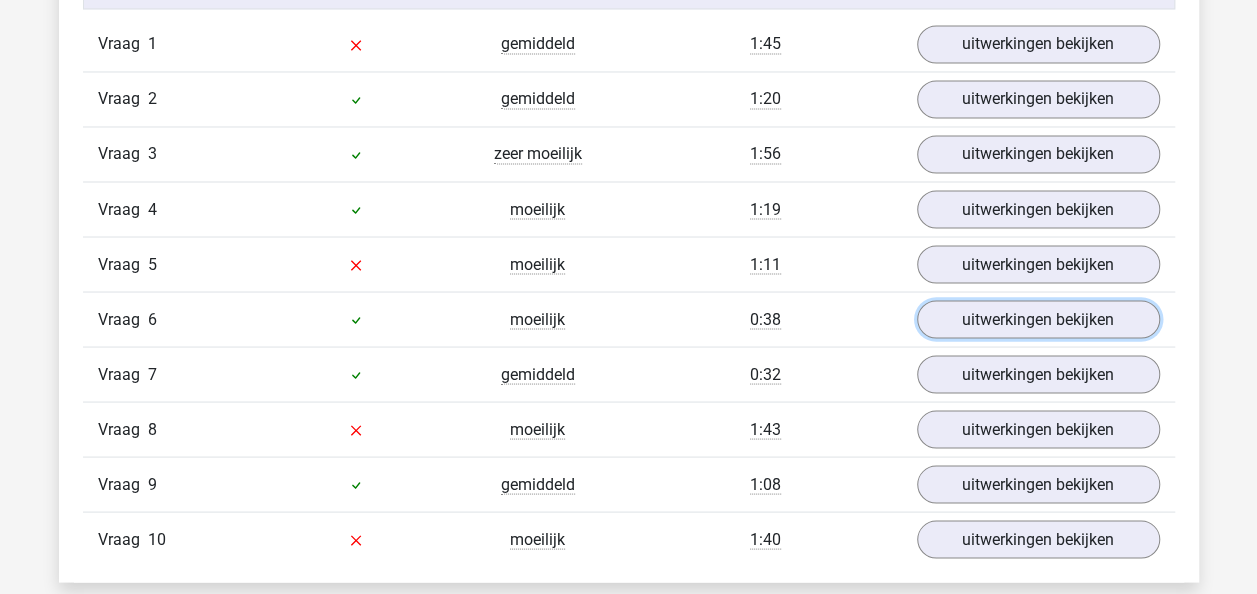 scroll, scrollTop: 1800, scrollLeft: 0, axis: vertical 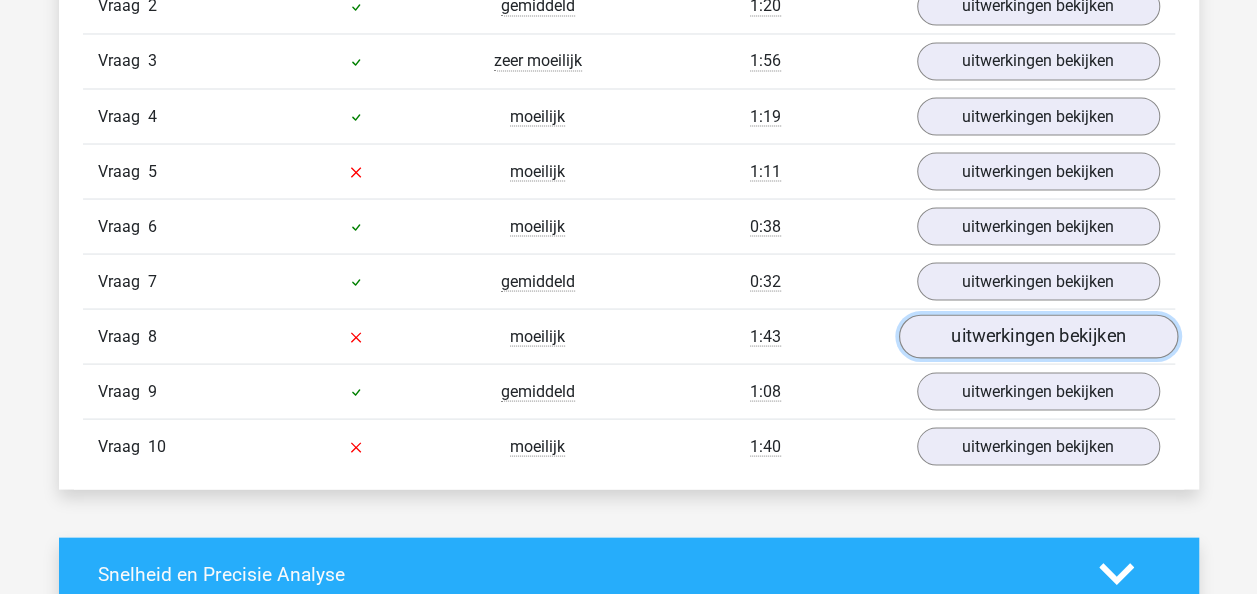 click on "uitwerkingen bekijken" at bounding box center (1037, 337) 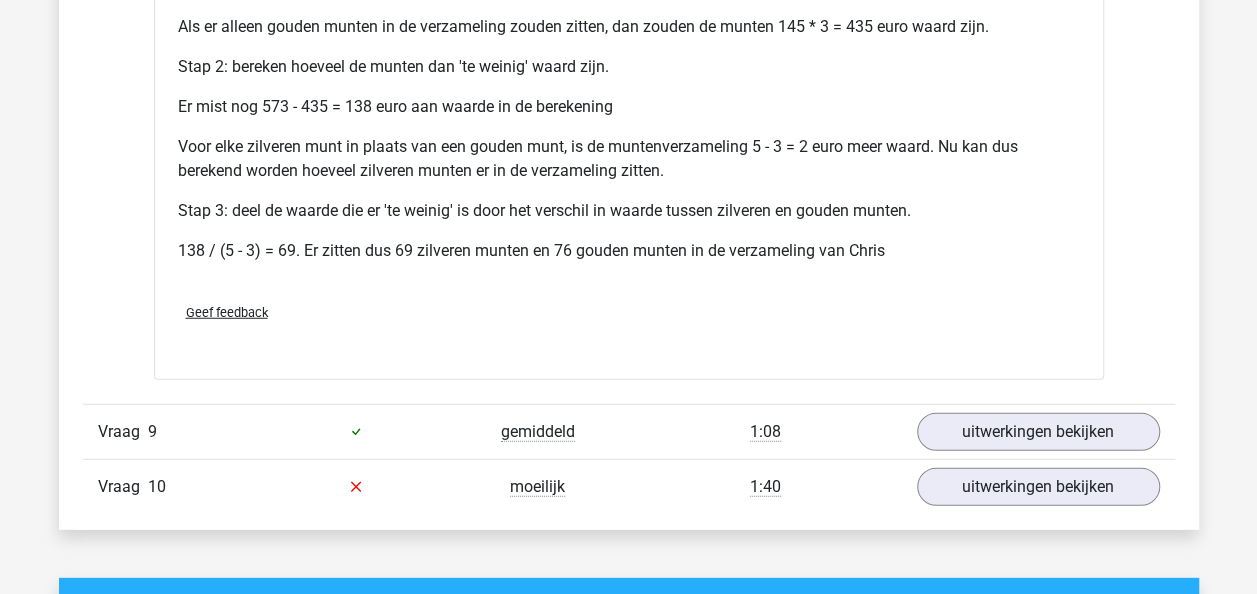 scroll, scrollTop: 2600, scrollLeft: 0, axis: vertical 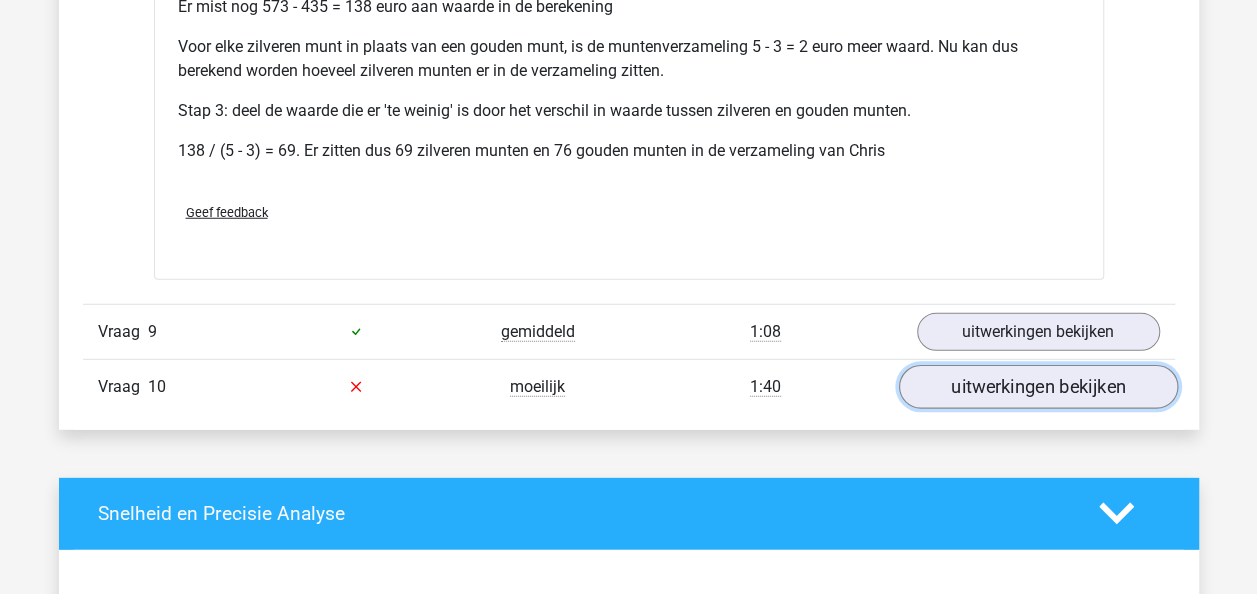click on "uitwerkingen bekijken" at bounding box center [1037, 387] 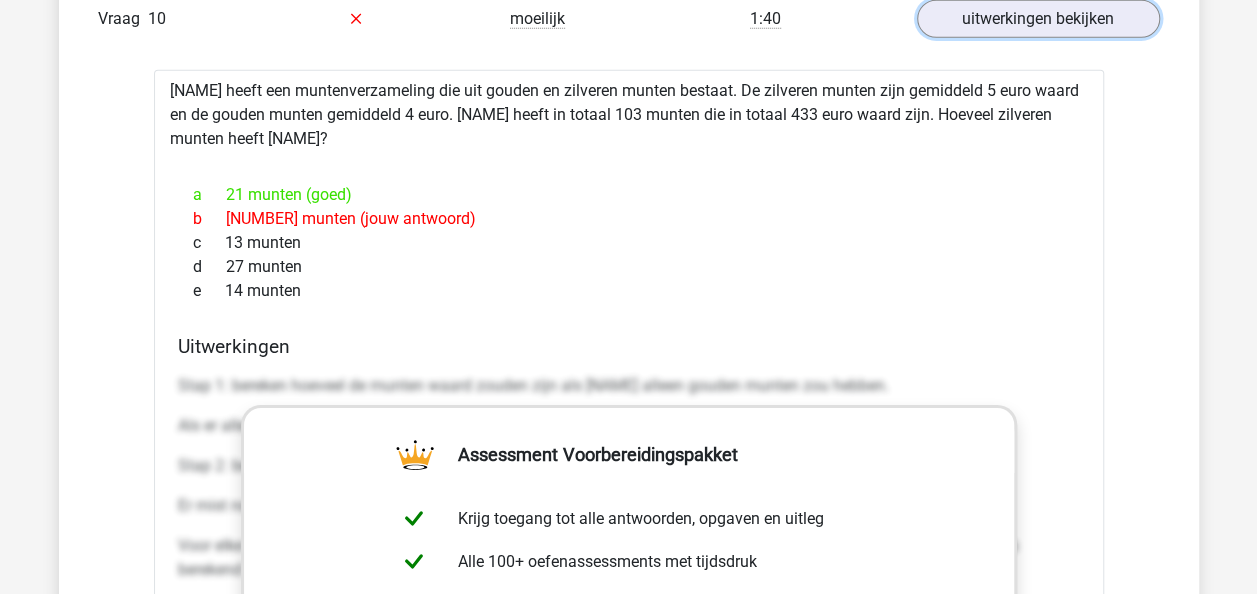 scroll, scrollTop: 3000, scrollLeft: 0, axis: vertical 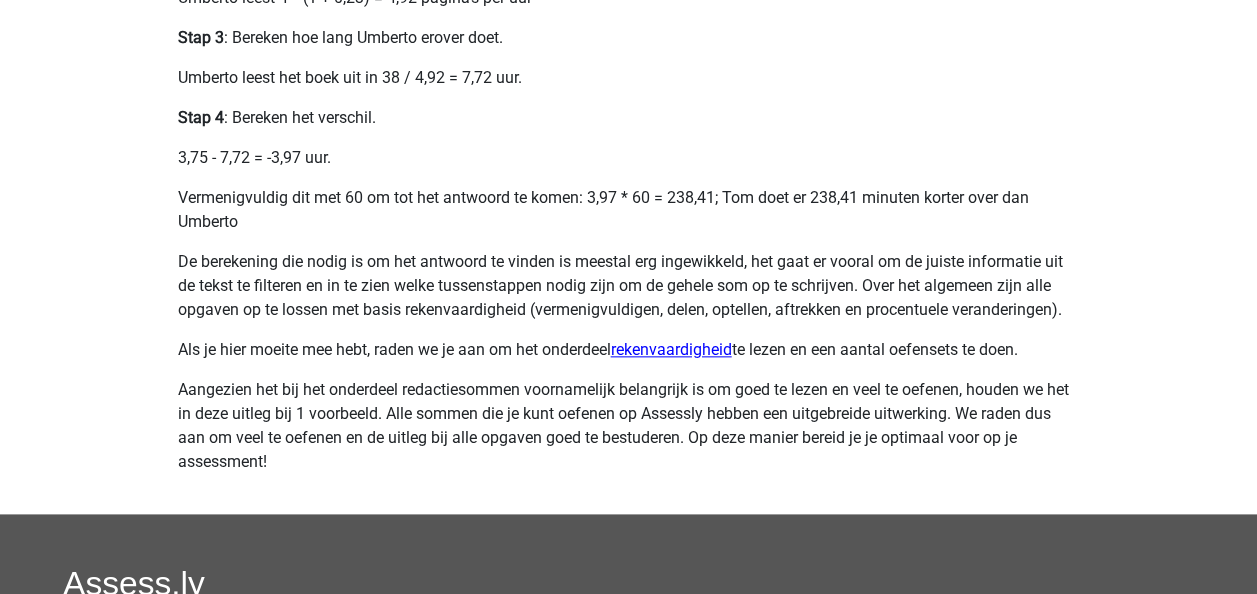 click on "rekenvaardigheid" at bounding box center (671, 349) 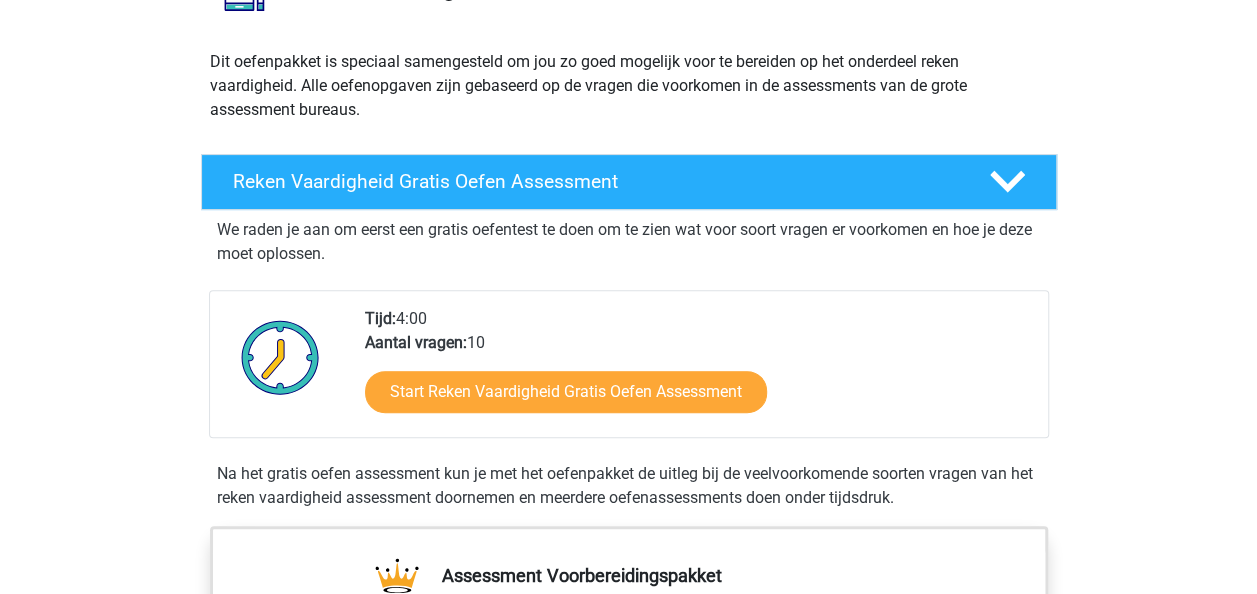scroll, scrollTop: 300, scrollLeft: 0, axis: vertical 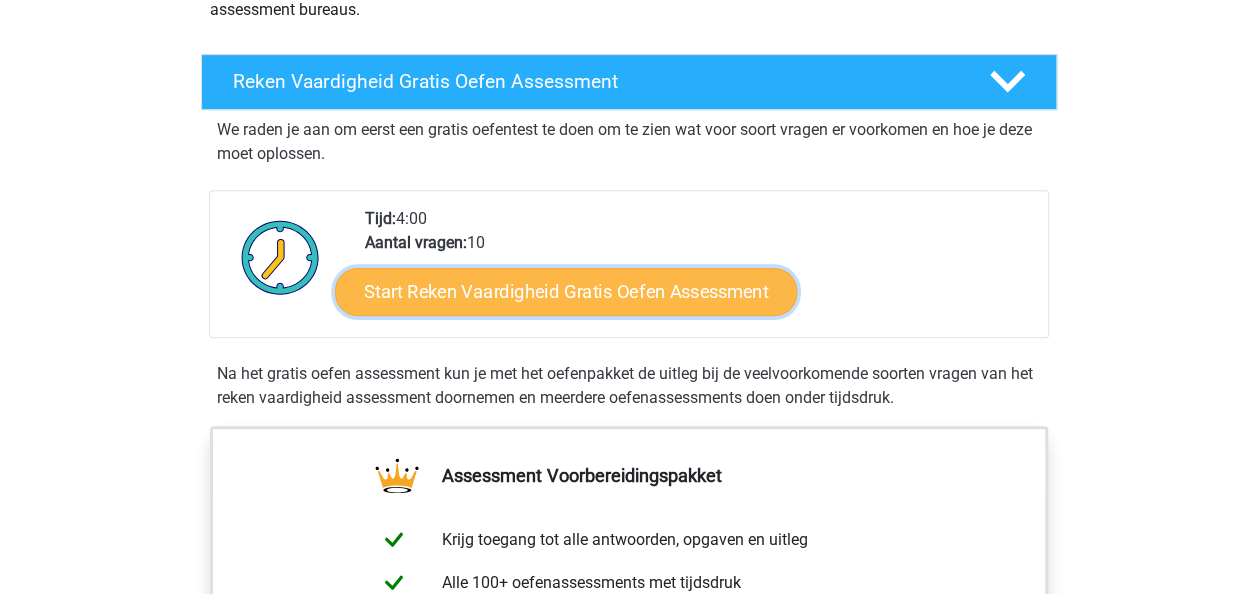 click on "Start Reken Vaardigheid
Gratis Oefen Assessment" at bounding box center (566, 291) 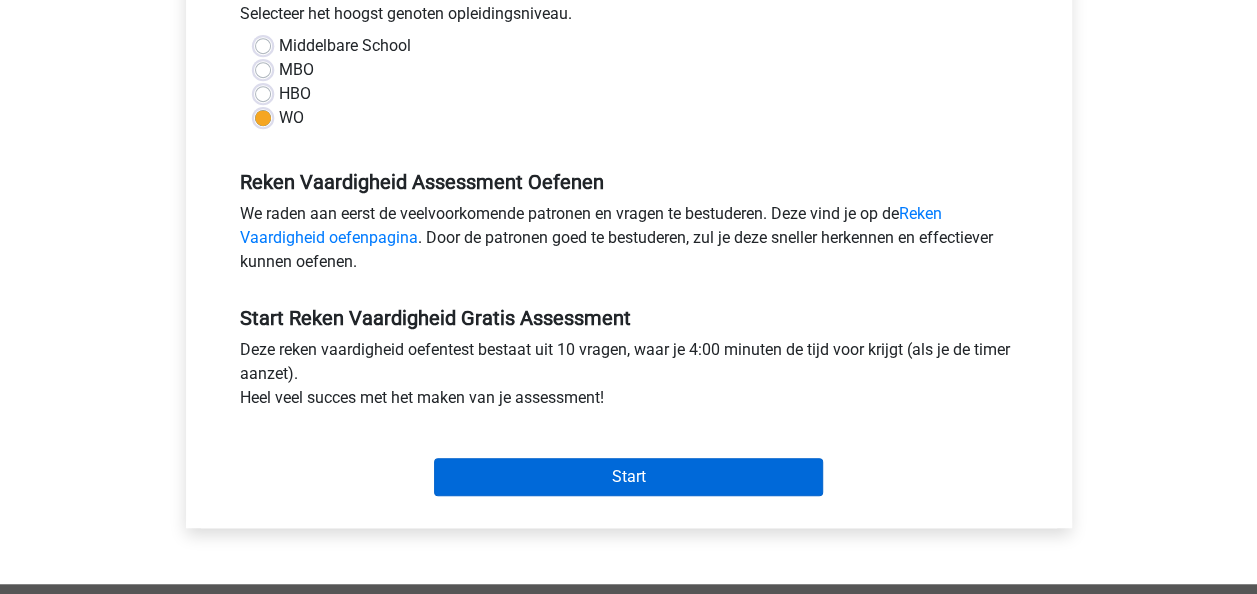 scroll, scrollTop: 500, scrollLeft: 0, axis: vertical 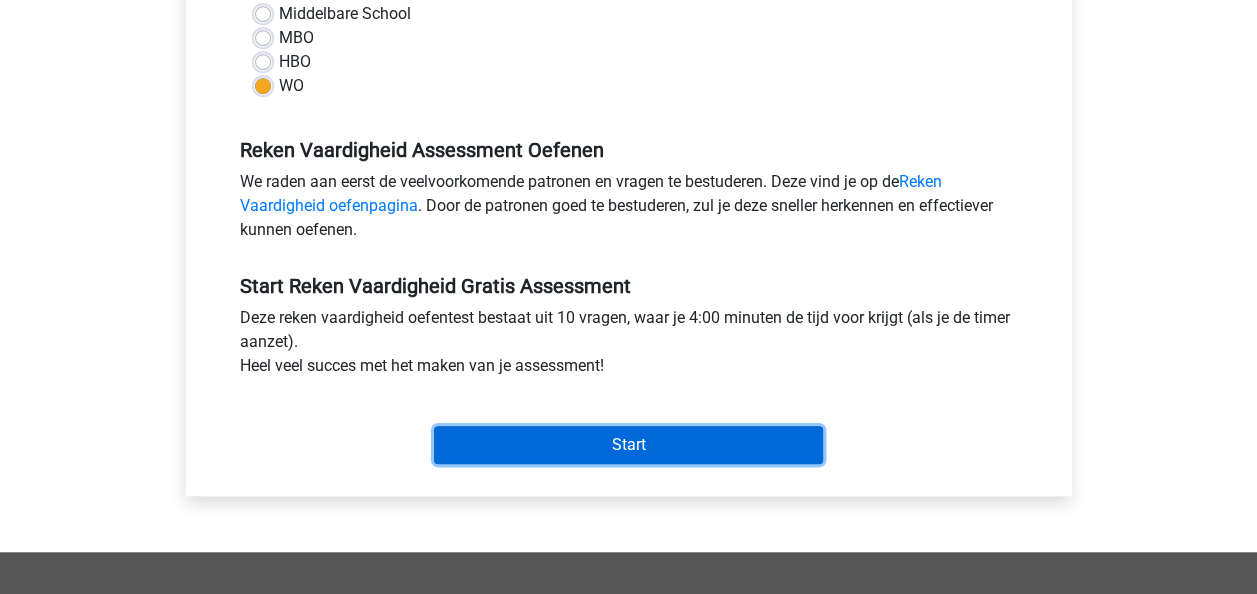 click on "Start" at bounding box center (628, 445) 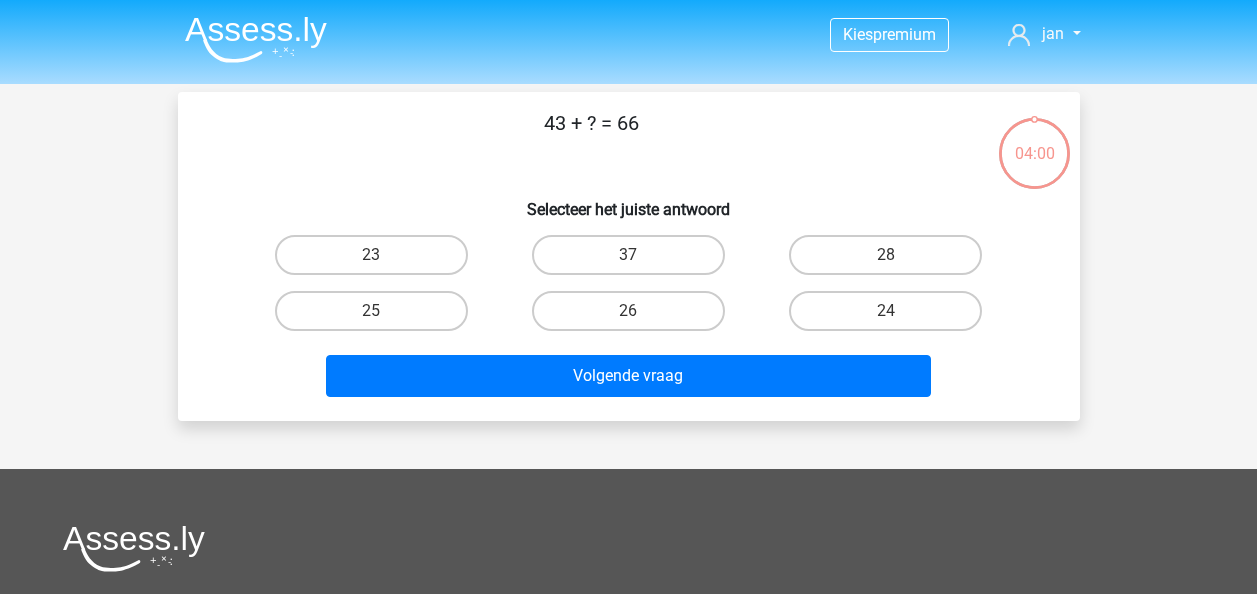 scroll, scrollTop: 0, scrollLeft: 0, axis: both 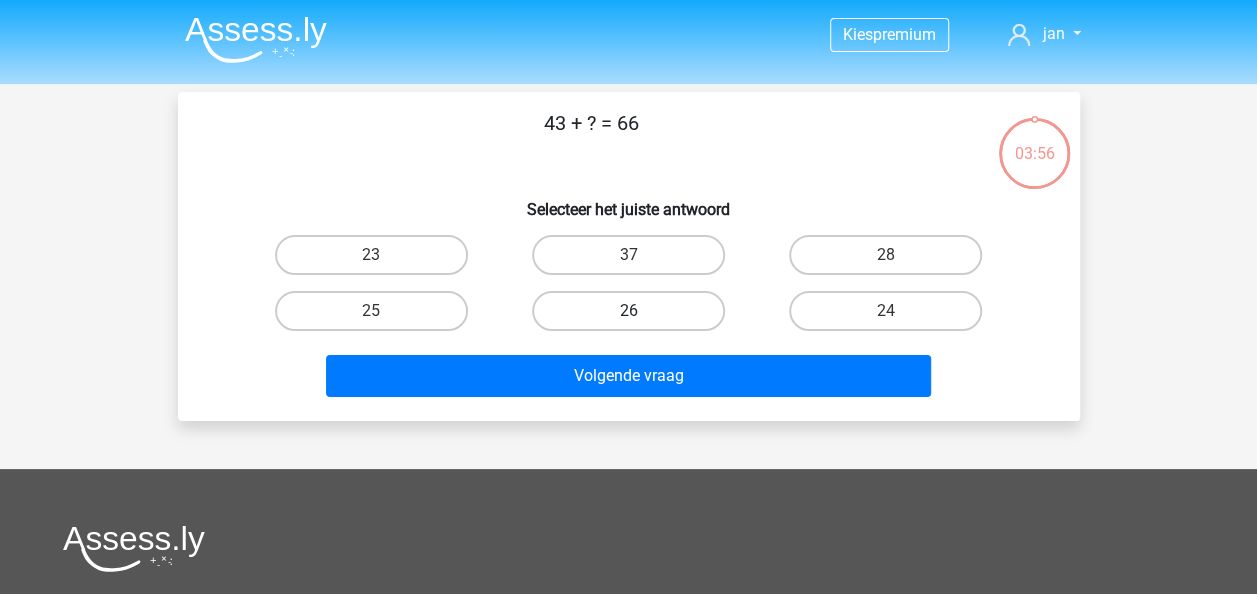 click on "26" at bounding box center [628, 311] 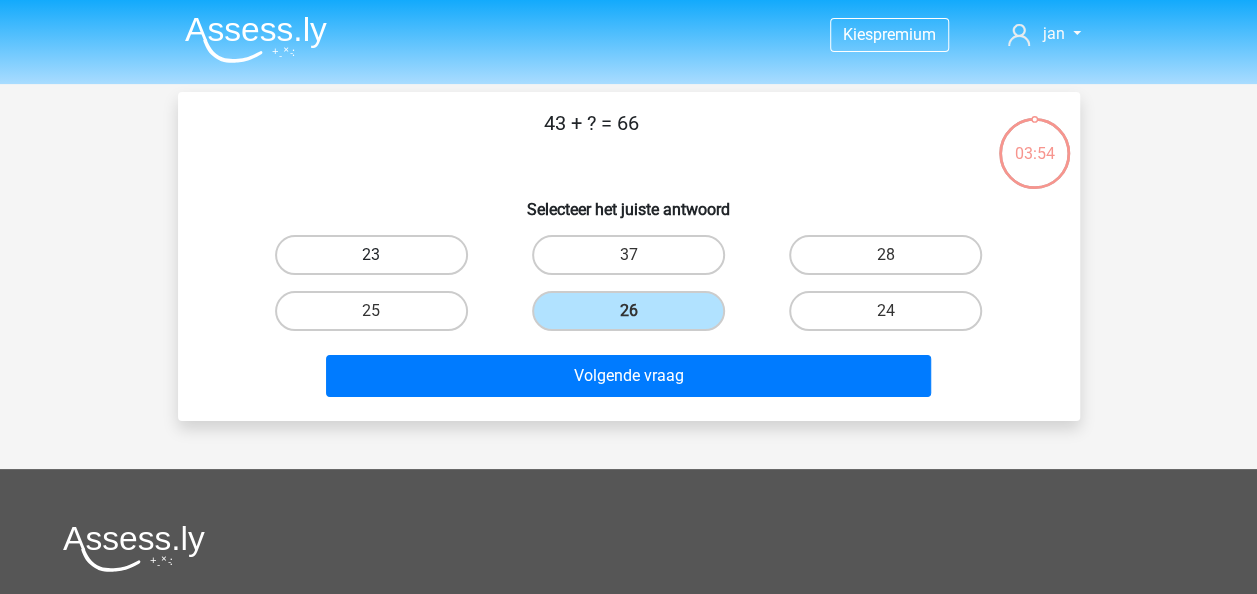 click on "23" at bounding box center (371, 255) 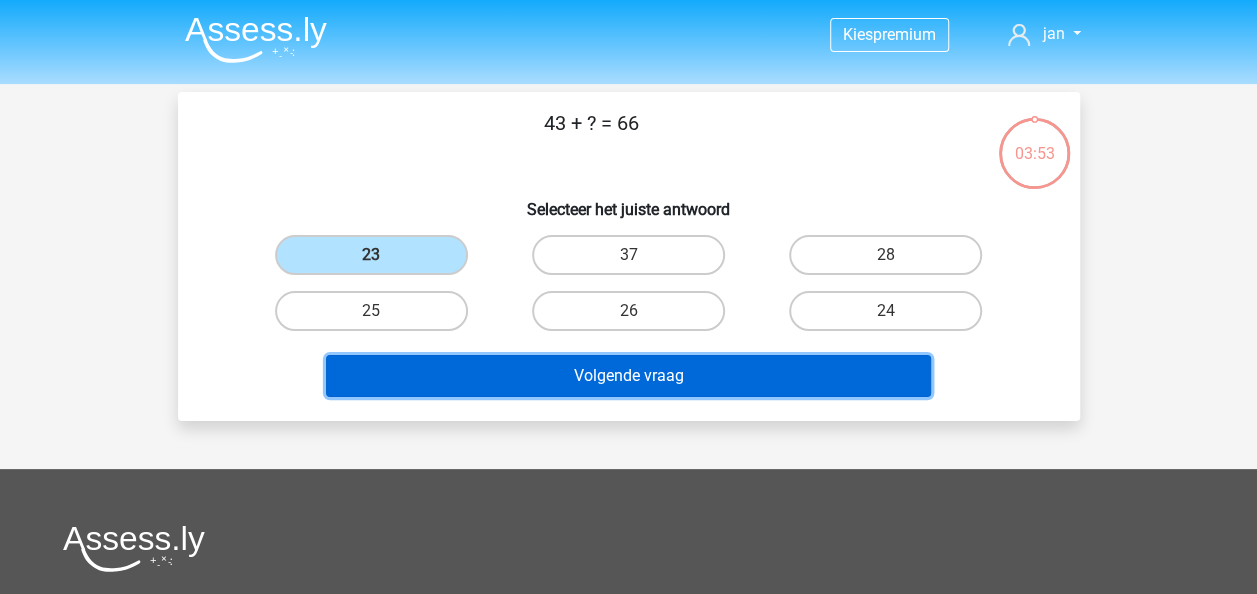 click on "Volgende vraag" at bounding box center (628, 376) 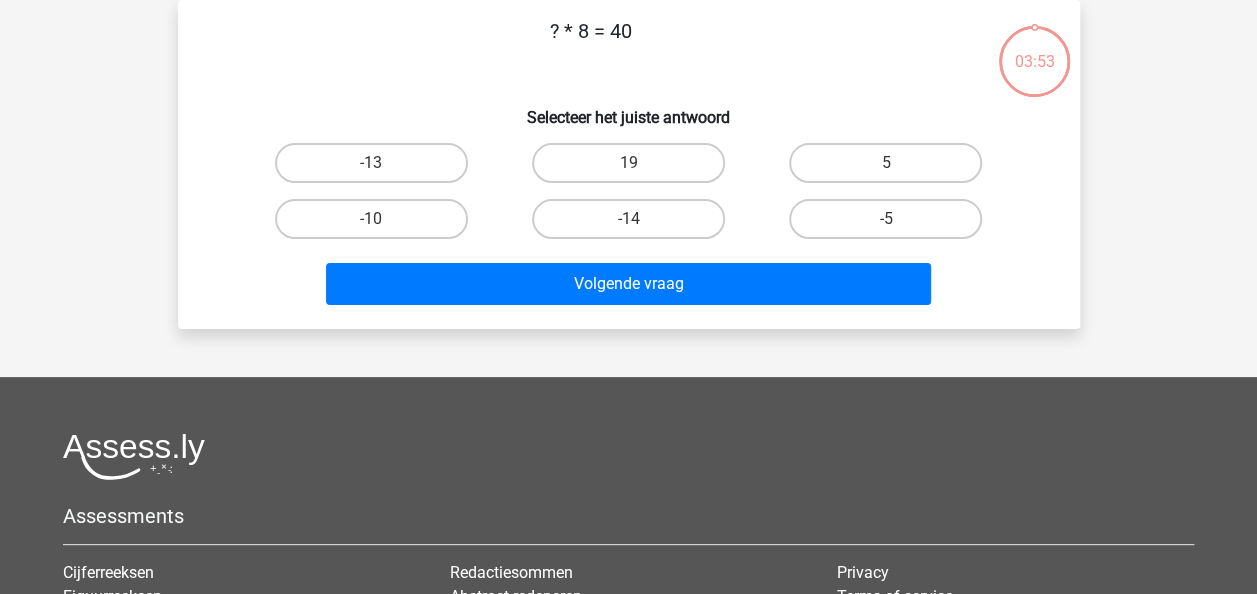 scroll, scrollTop: 0, scrollLeft: 0, axis: both 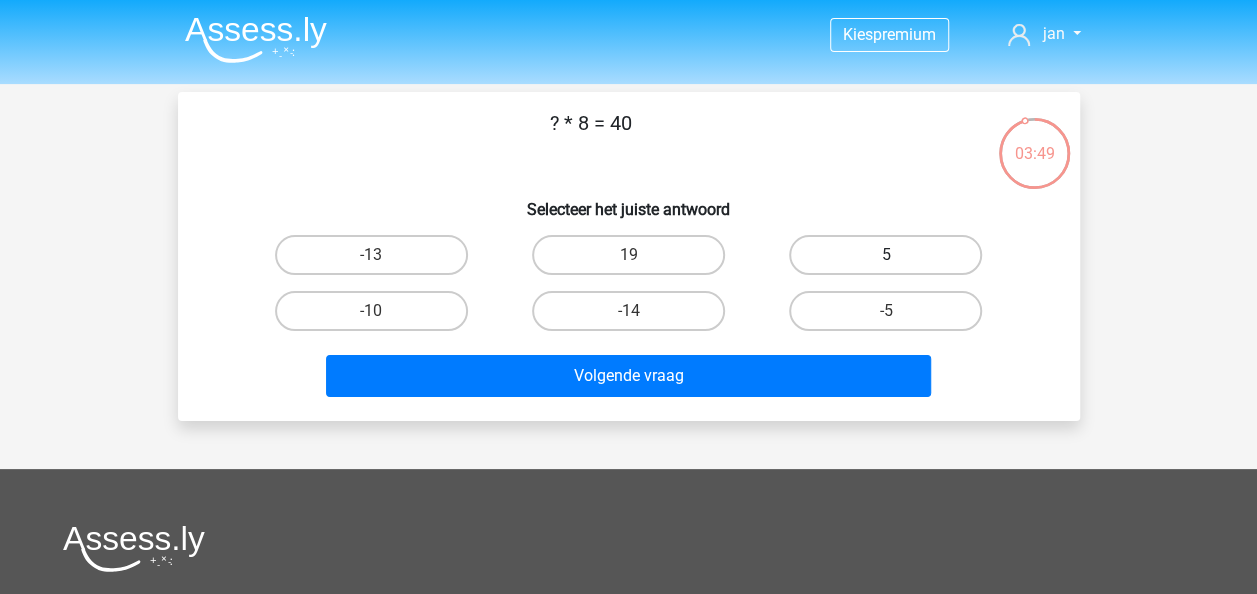 click on "5" at bounding box center [885, 255] 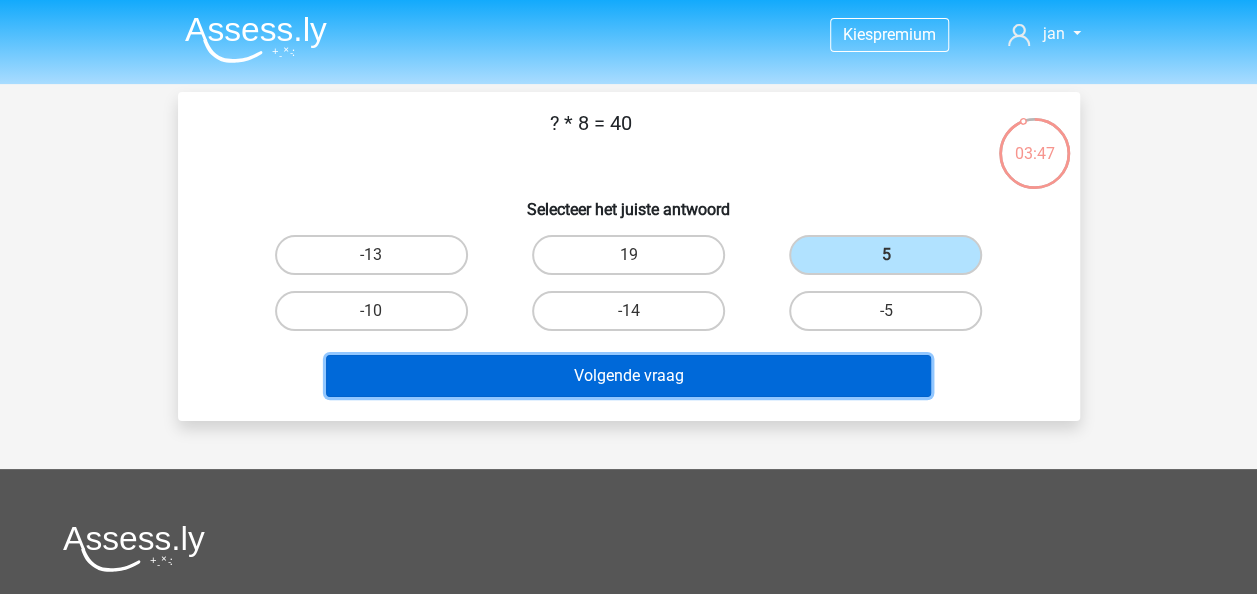 click on "Volgende vraag" at bounding box center (628, 376) 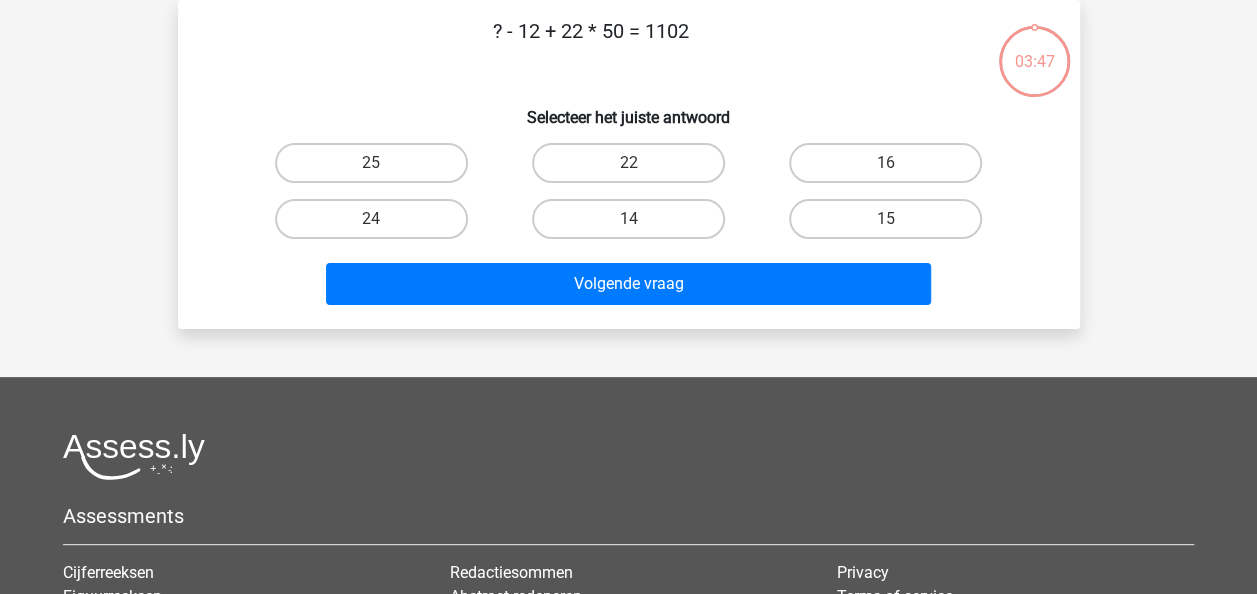 scroll, scrollTop: 0, scrollLeft: 0, axis: both 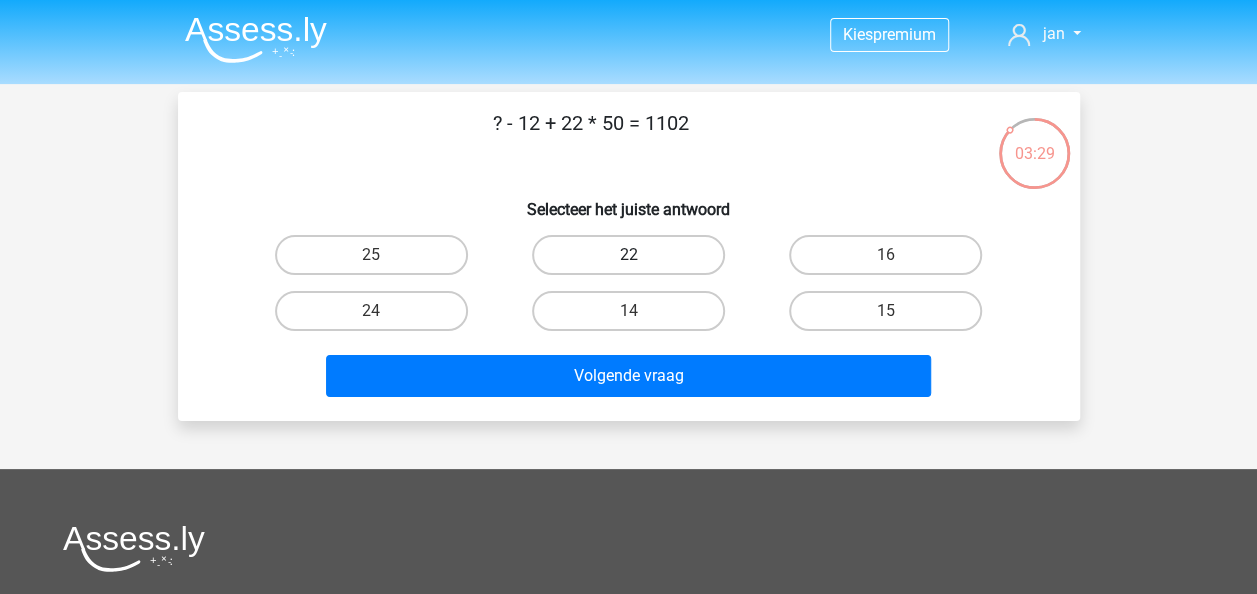 click on "22" at bounding box center (628, 255) 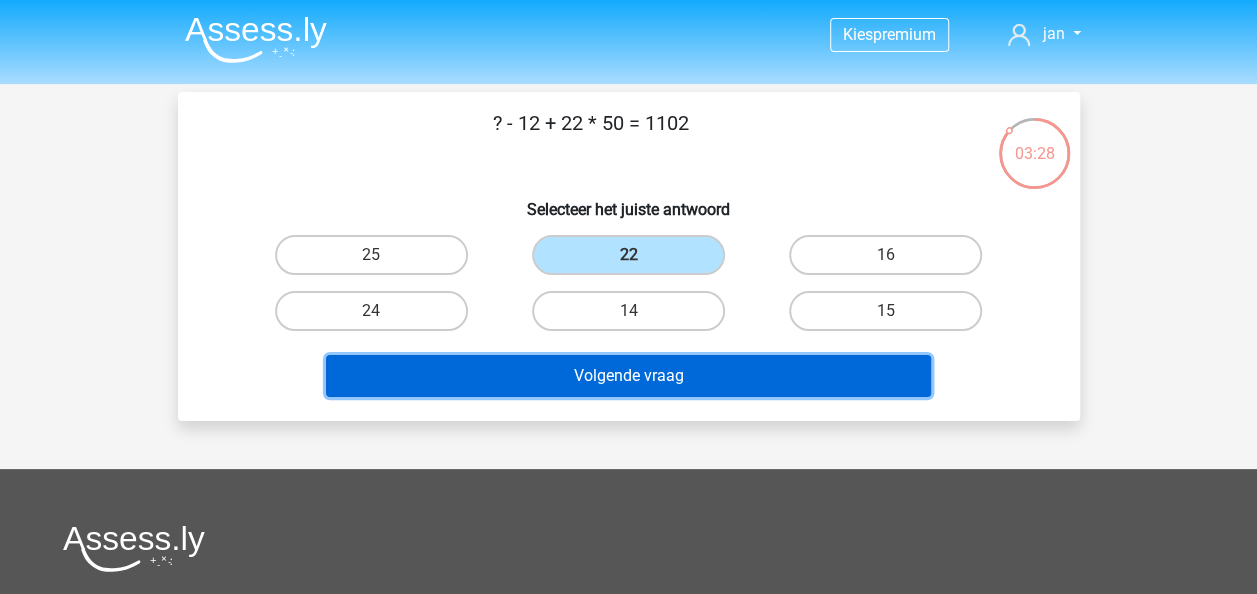 click on "Volgende vraag" at bounding box center (628, 376) 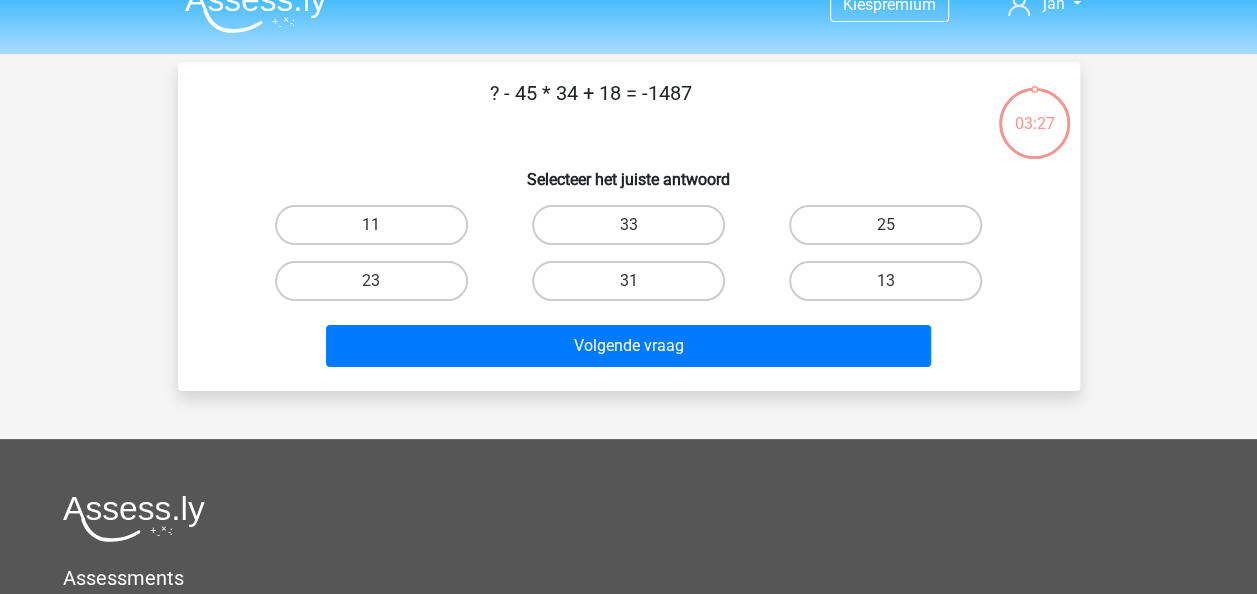 scroll, scrollTop: 0, scrollLeft: 0, axis: both 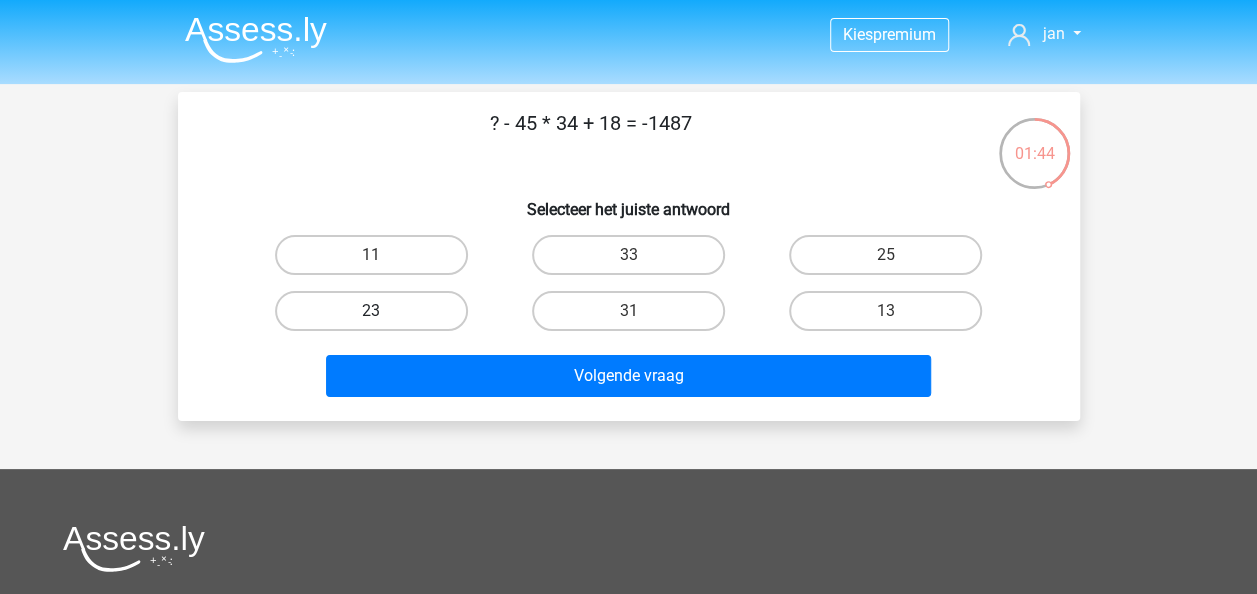 click on "23" at bounding box center (371, 311) 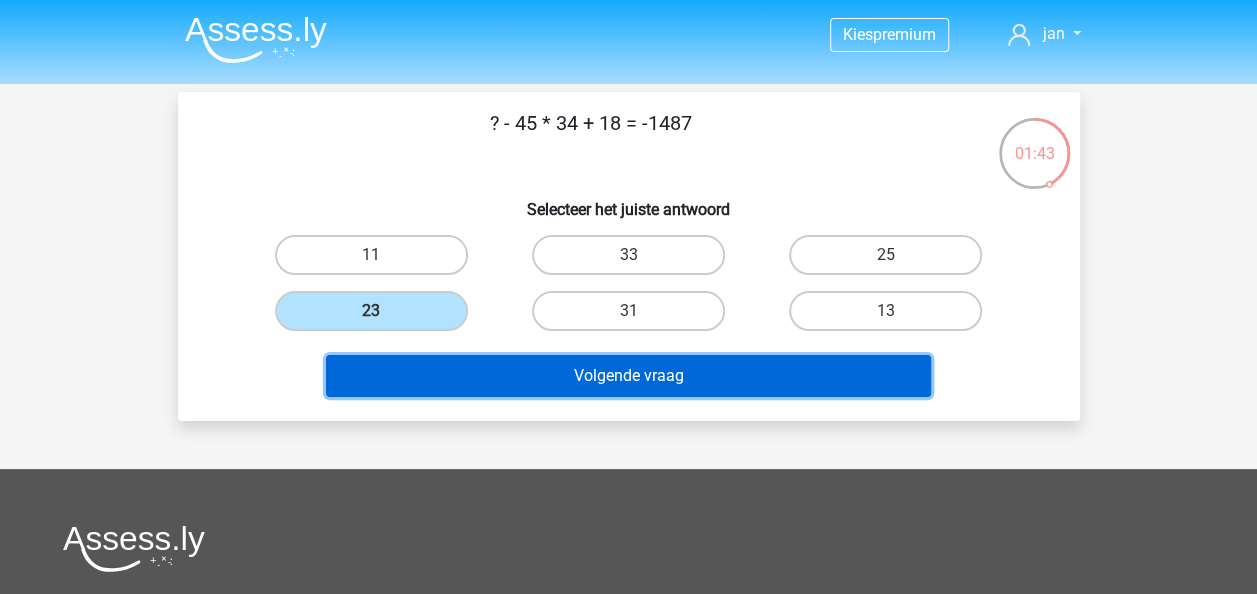 click on "Volgende vraag" at bounding box center [628, 376] 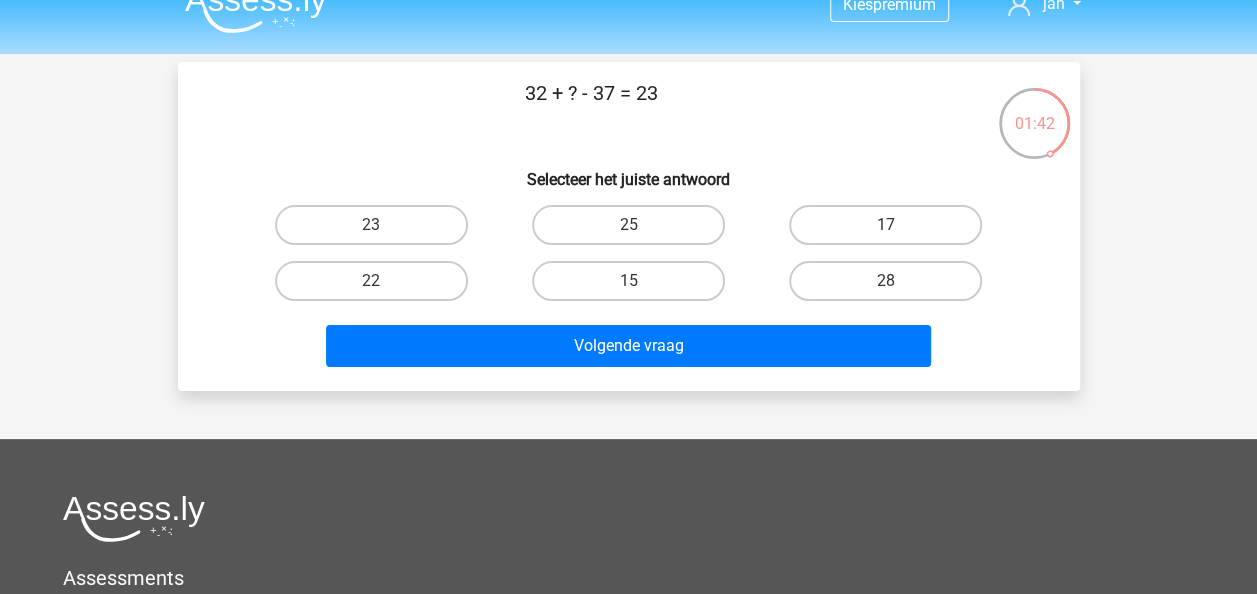 scroll, scrollTop: 0, scrollLeft: 0, axis: both 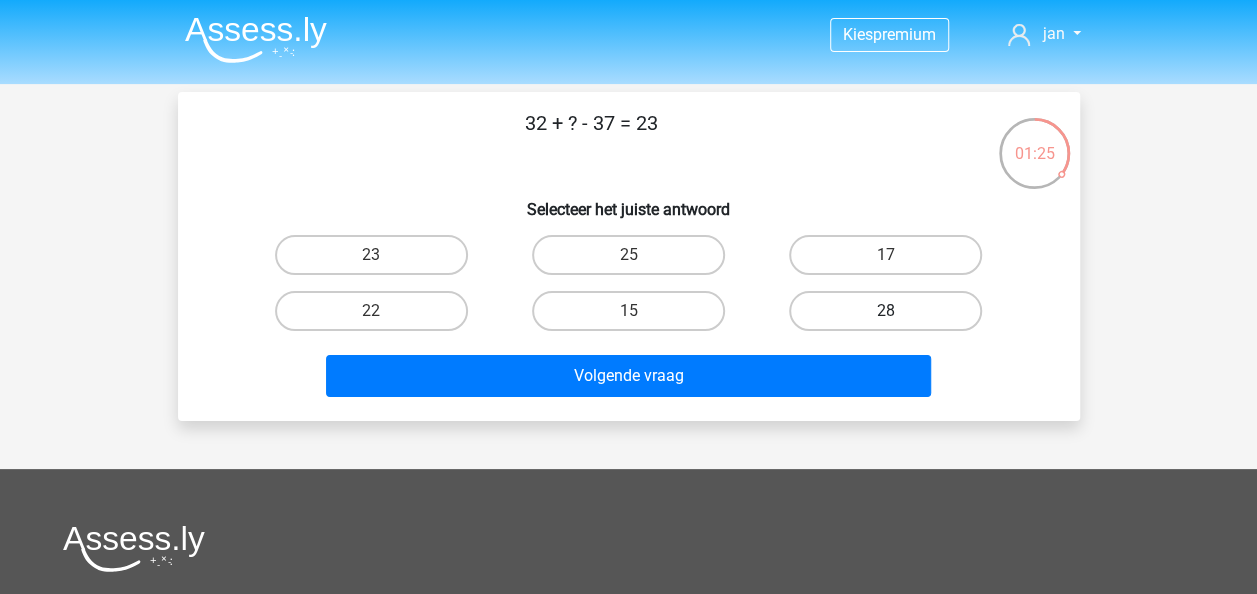 click on "28" at bounding box center [885, 311] 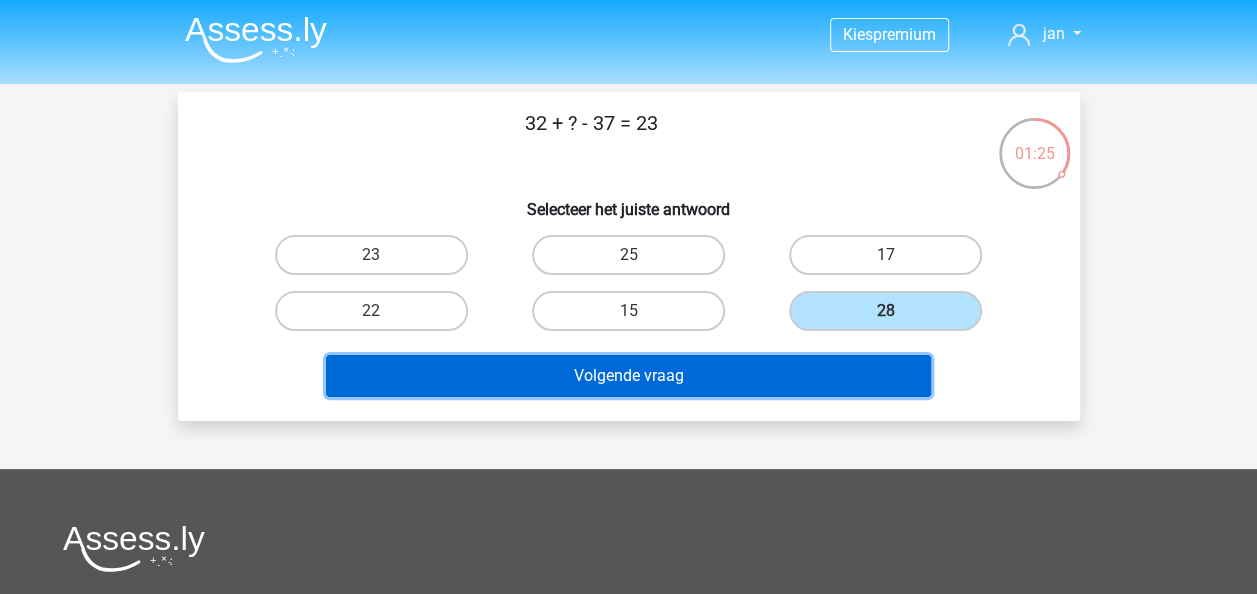 click on "Volgende vraag" at bounding box center [628, 376] 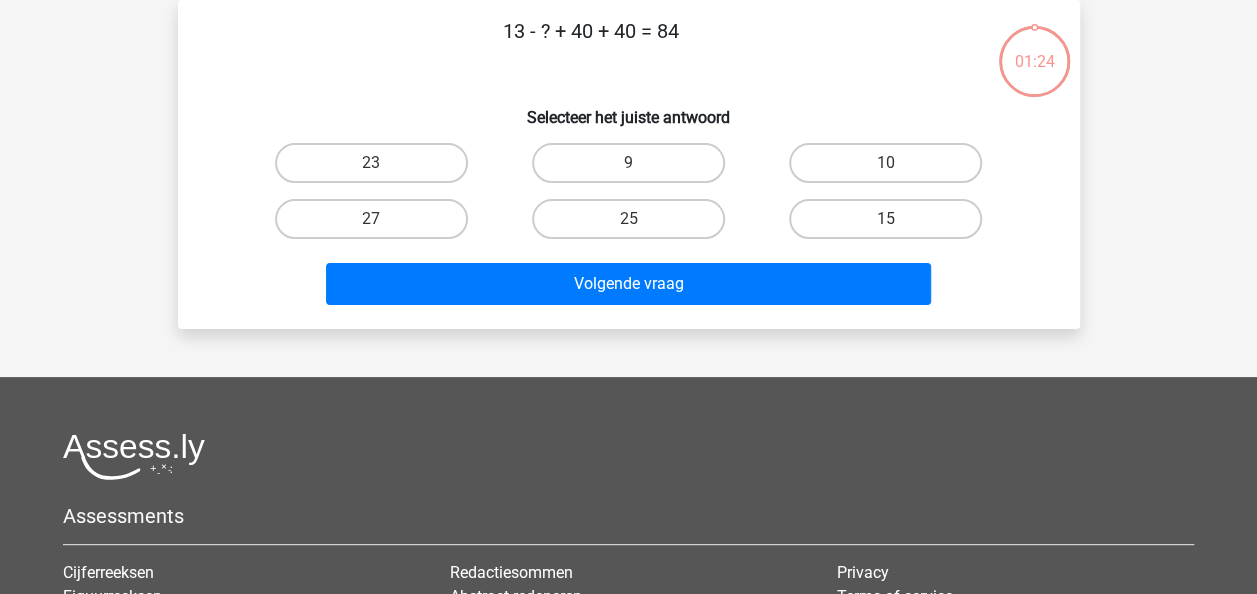 scroll, scrollTop: 0, scrollLeft: 0, axis: both 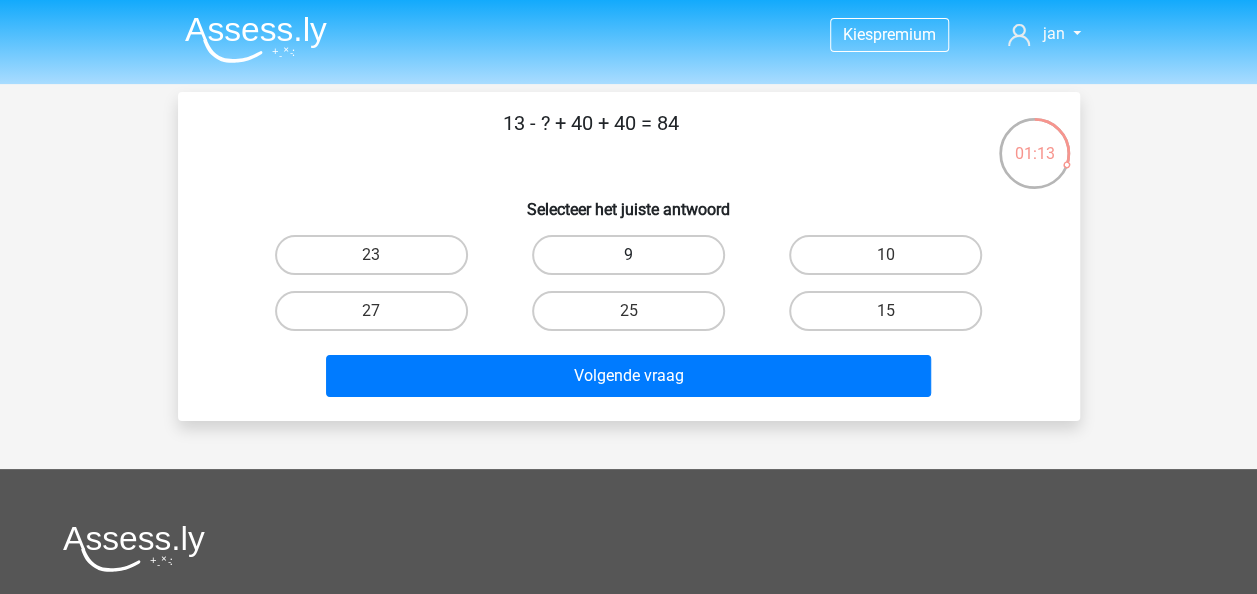 click on "9" at bounding box center (628, 255) 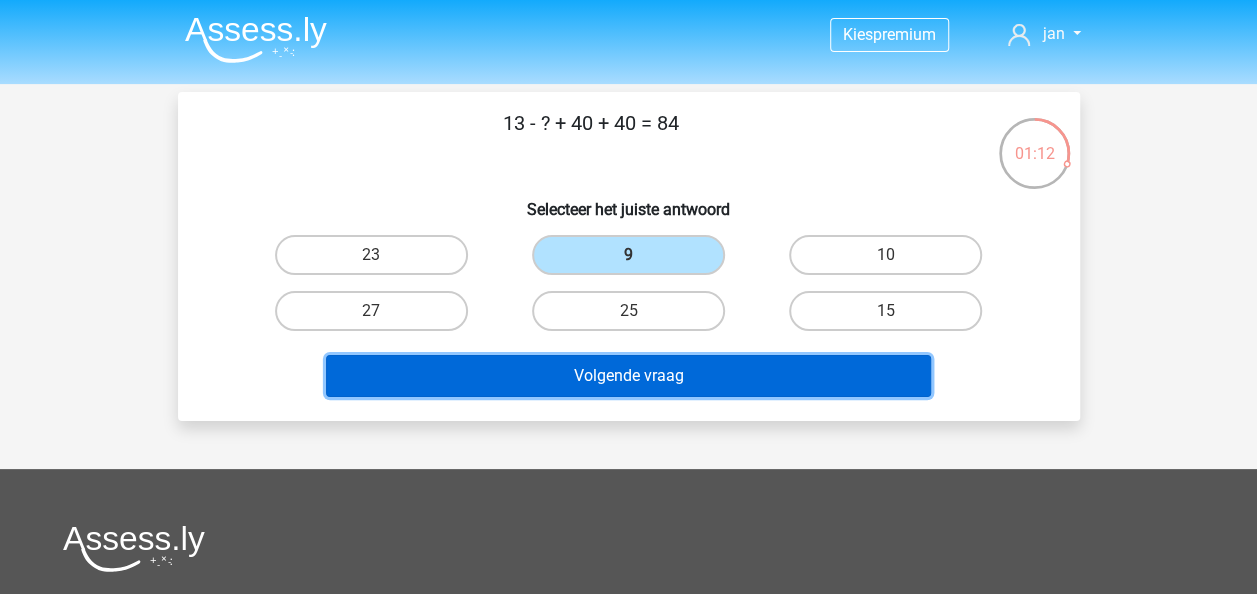 click on "Volgende vraag" at bounding box center (628, 376) 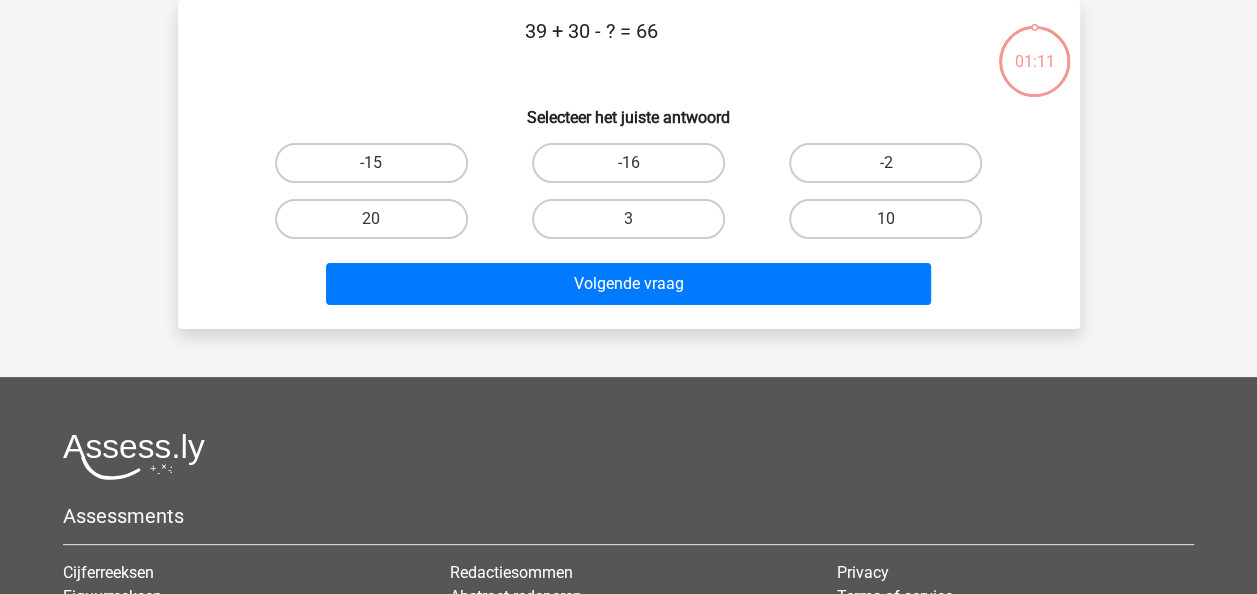 scroll, scrollTop: 0, scrollLeft: 0, axis: both 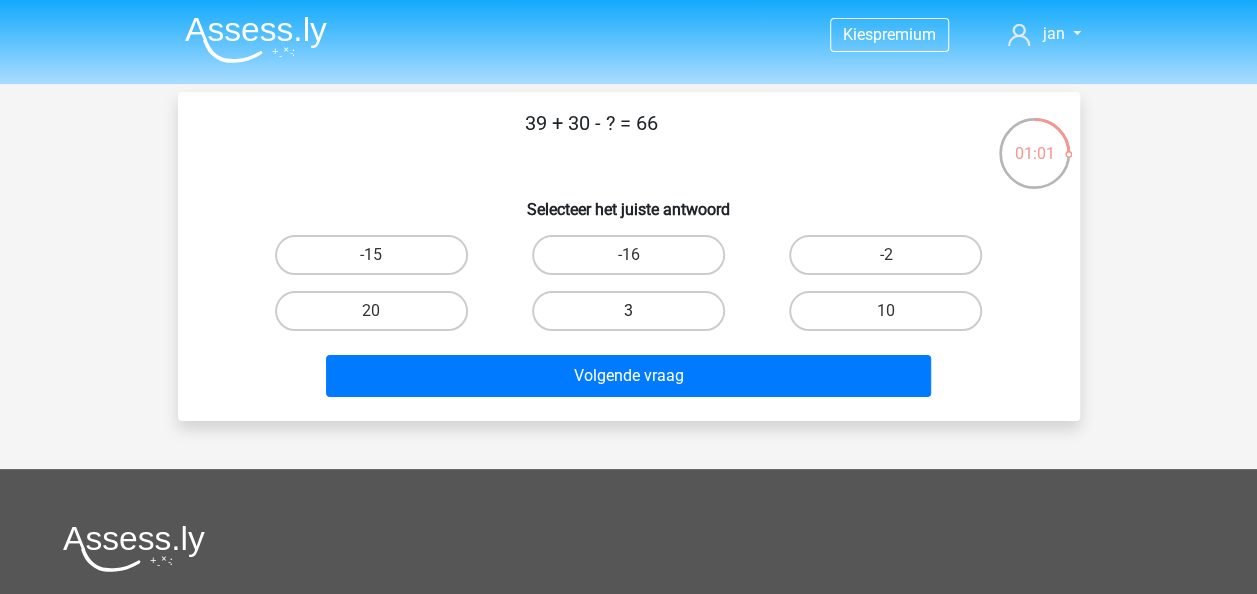 click on "3" at bounding box center (628, 311) 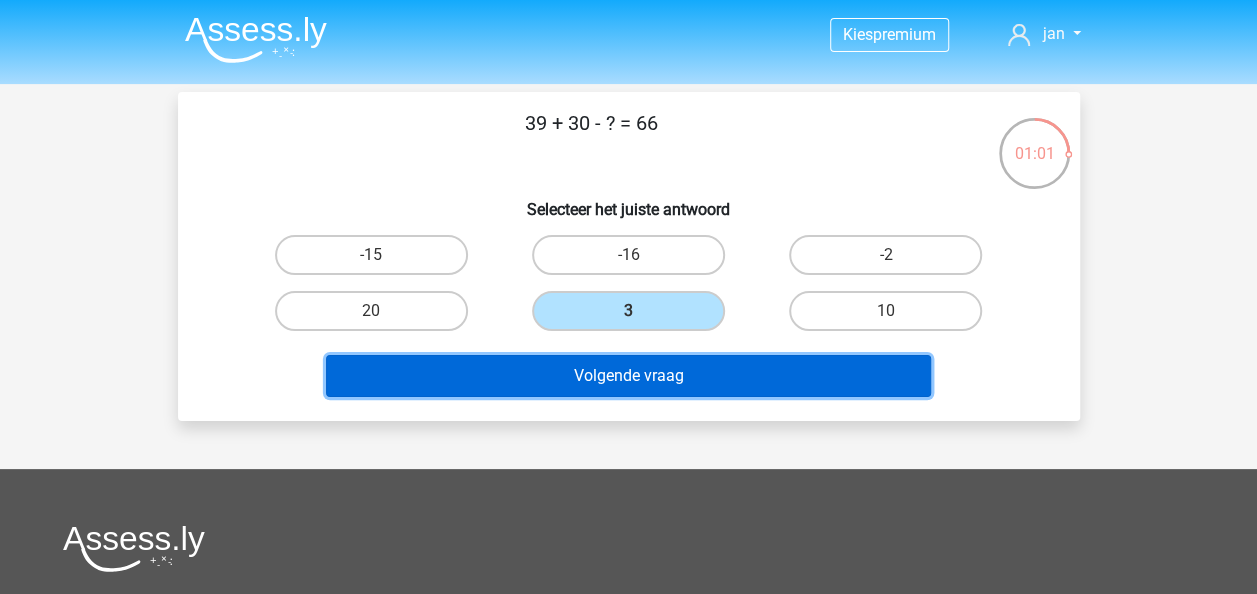 click on "Volgende vraag" at bounding box center [628, 376] 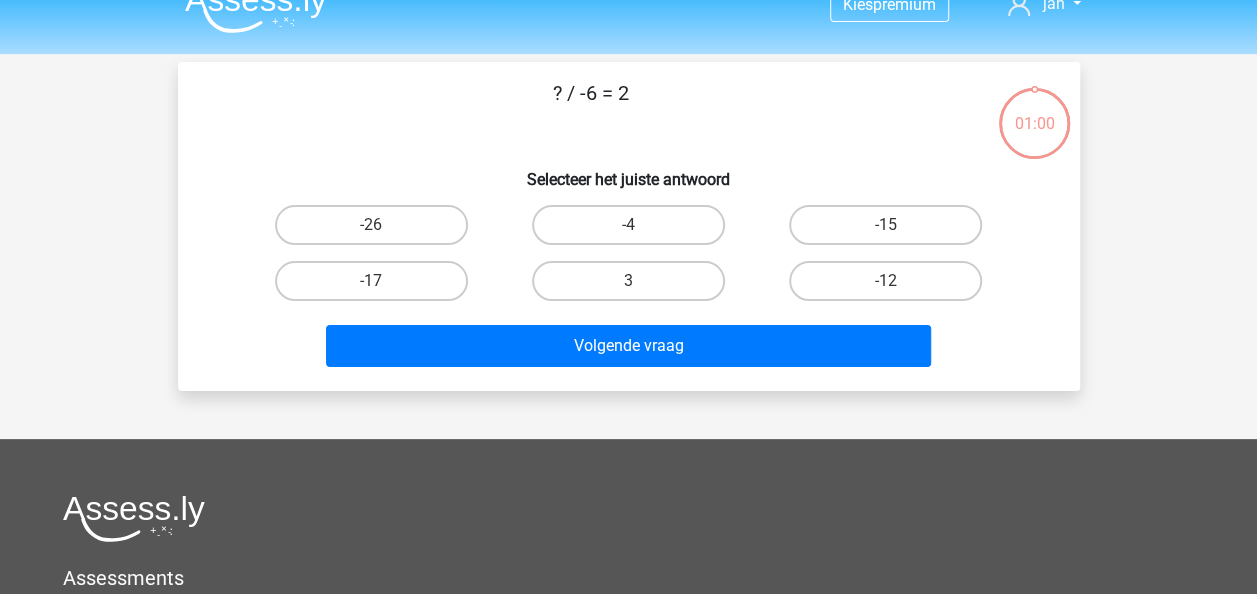 scroll, scrollTop: 0, scrollLeft: 0, axis: both 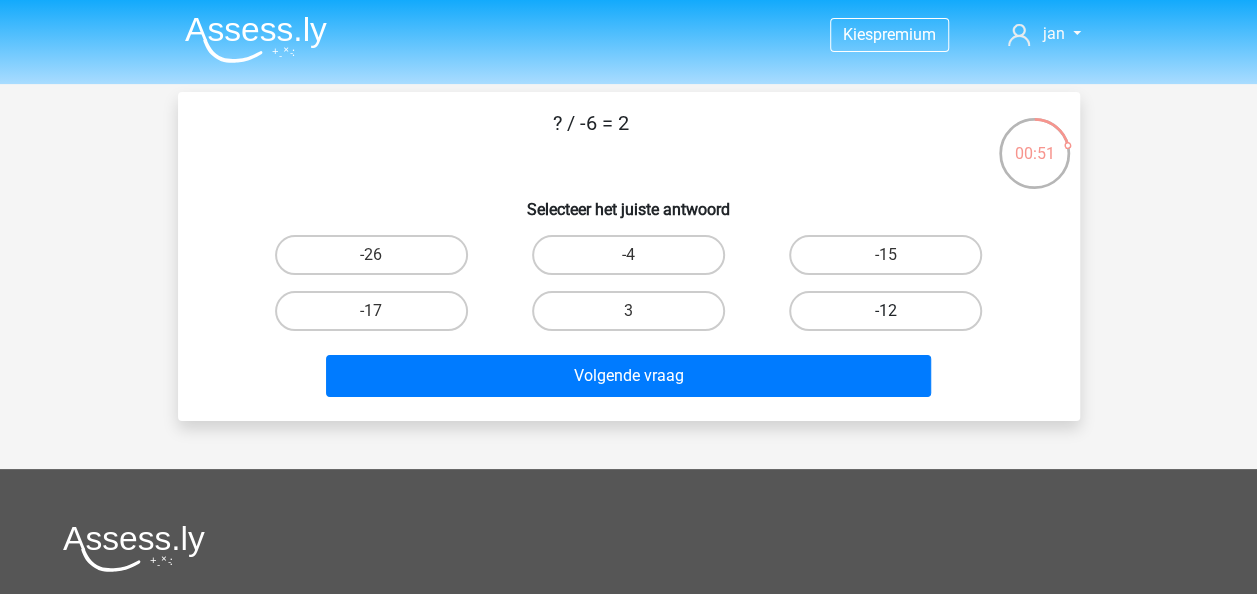 click on "-12" at bounding box center [885, 311] 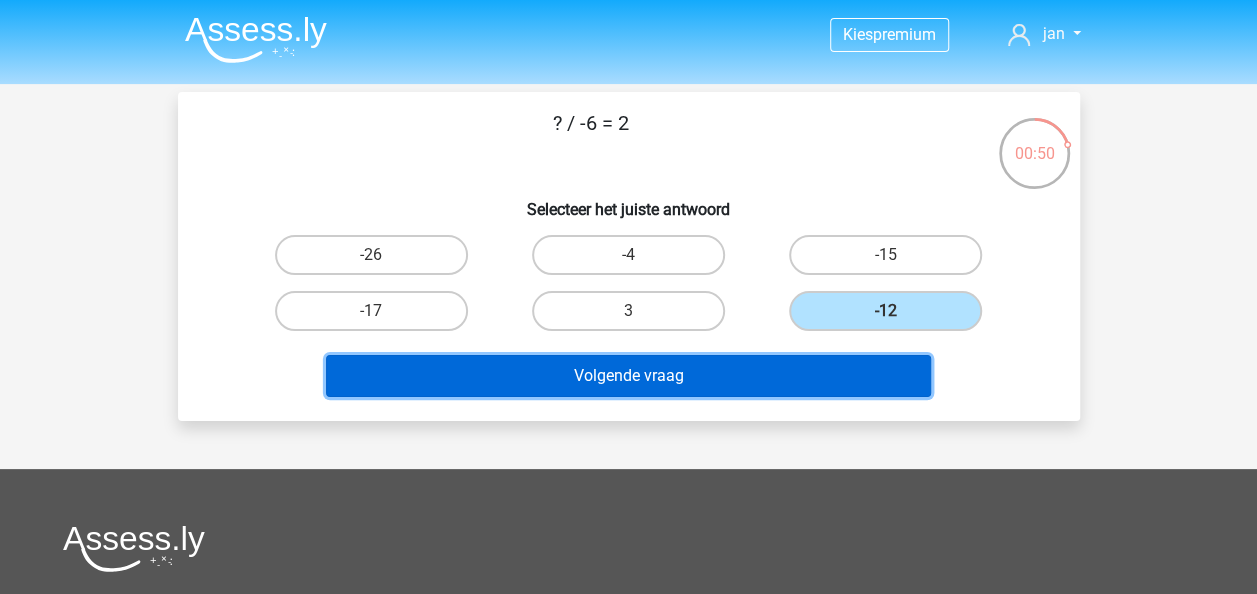 click on "Volgende vraag" at bounding box center [628, 376] 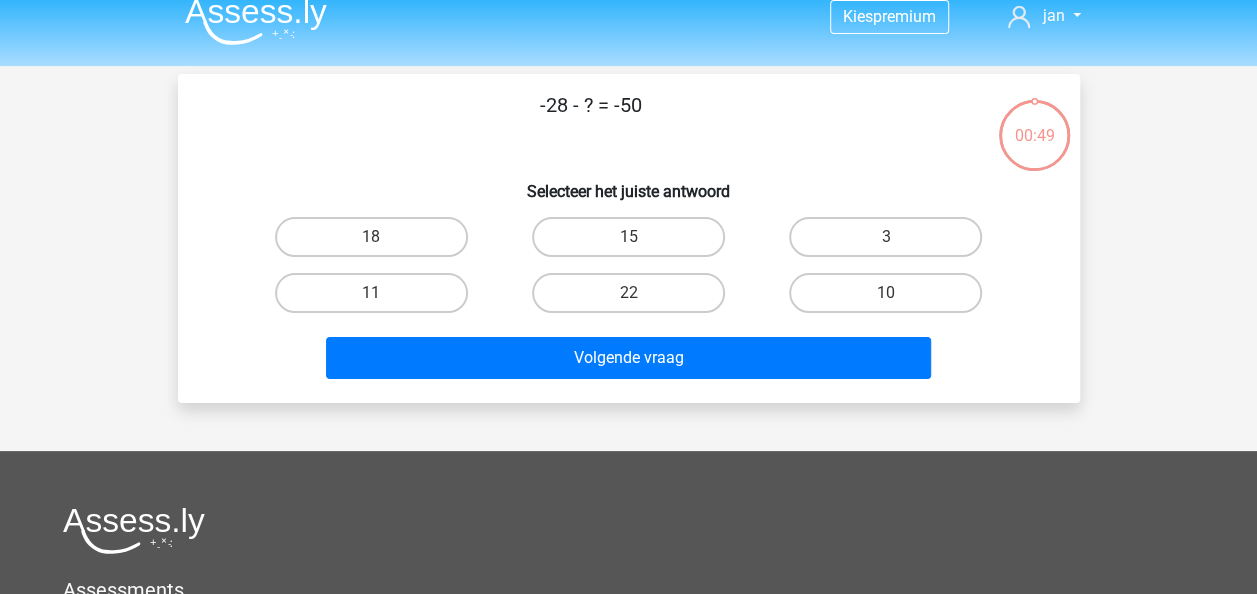 scroll, scrollTop: 0, scrollLeft: 0, axis: both 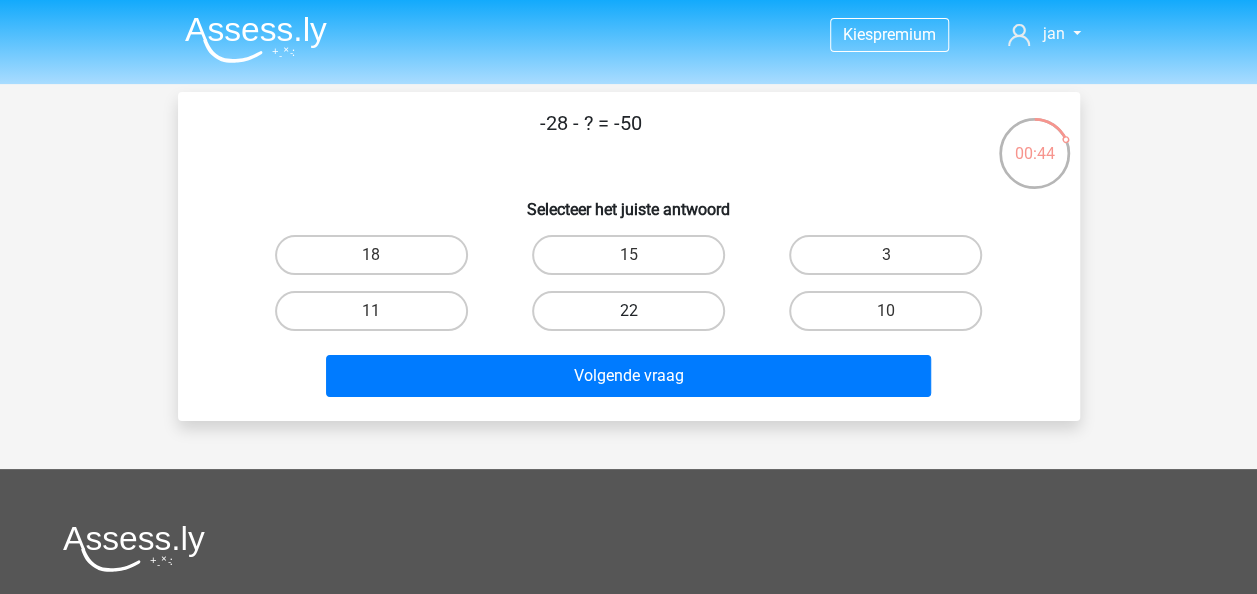 click on "22" at bounding box center [628, 311] 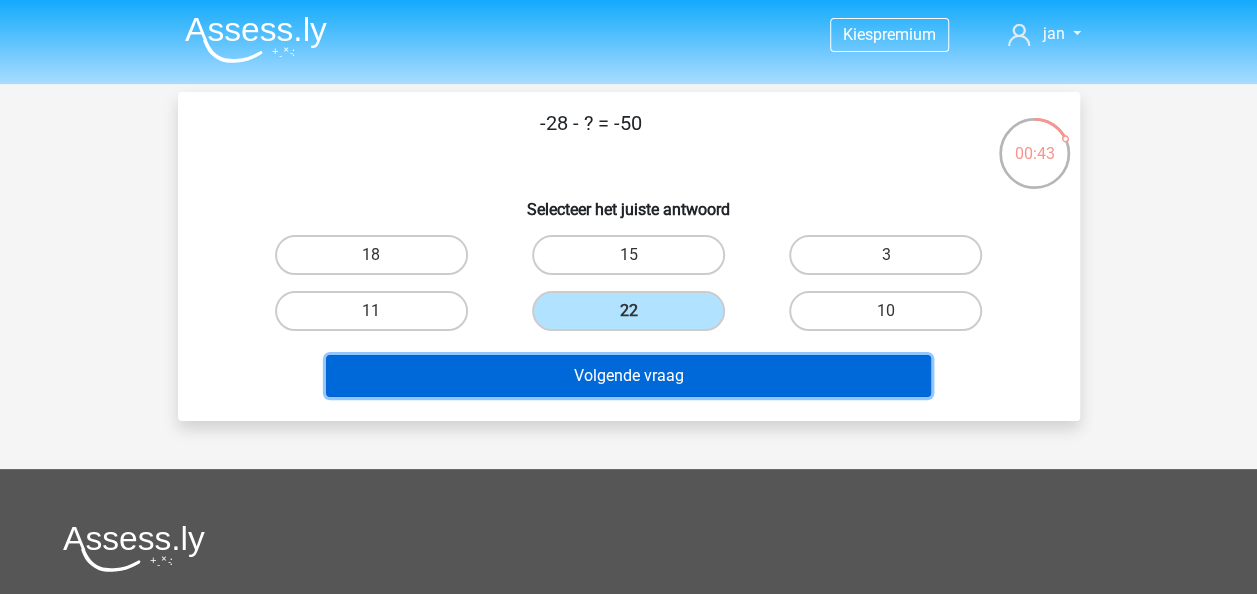click on "Volgende vraag" at bounding box center [628, 376] 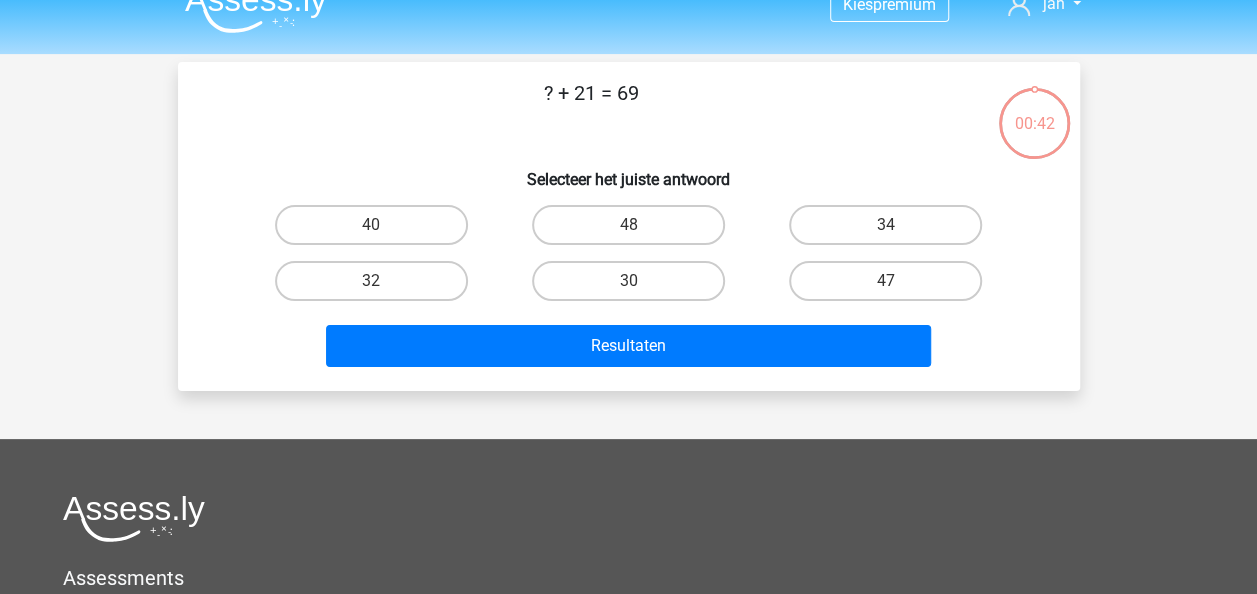 scroll, scrollTop: 0, scrollLeft: 0, axis: both 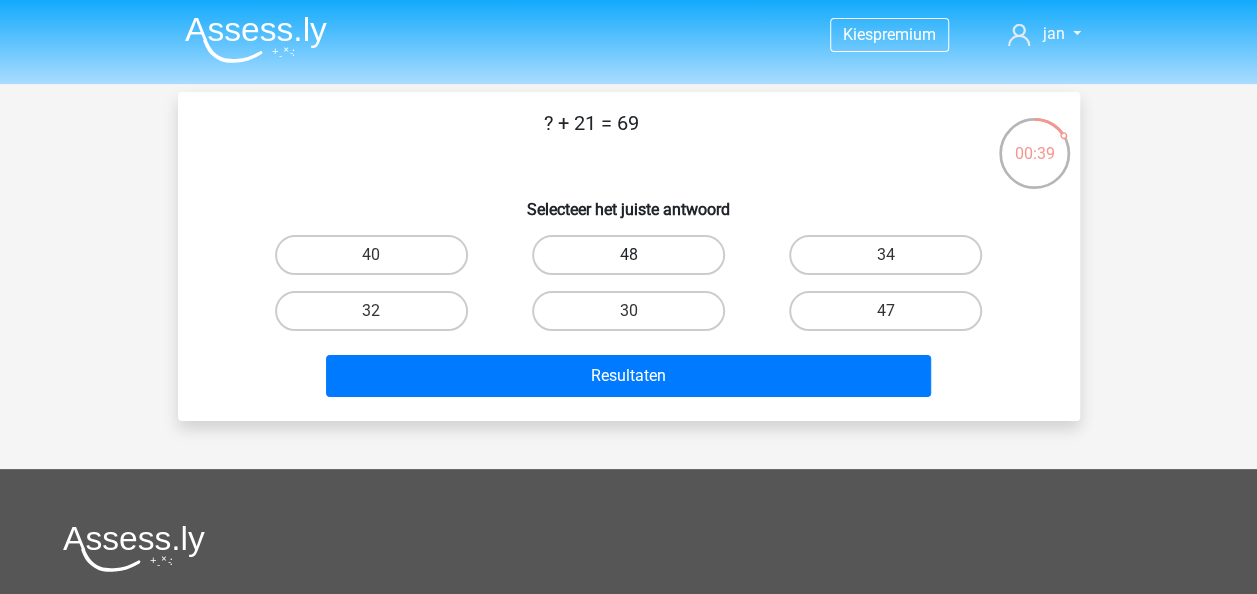 click on "48" at bounding box center [628, 255] 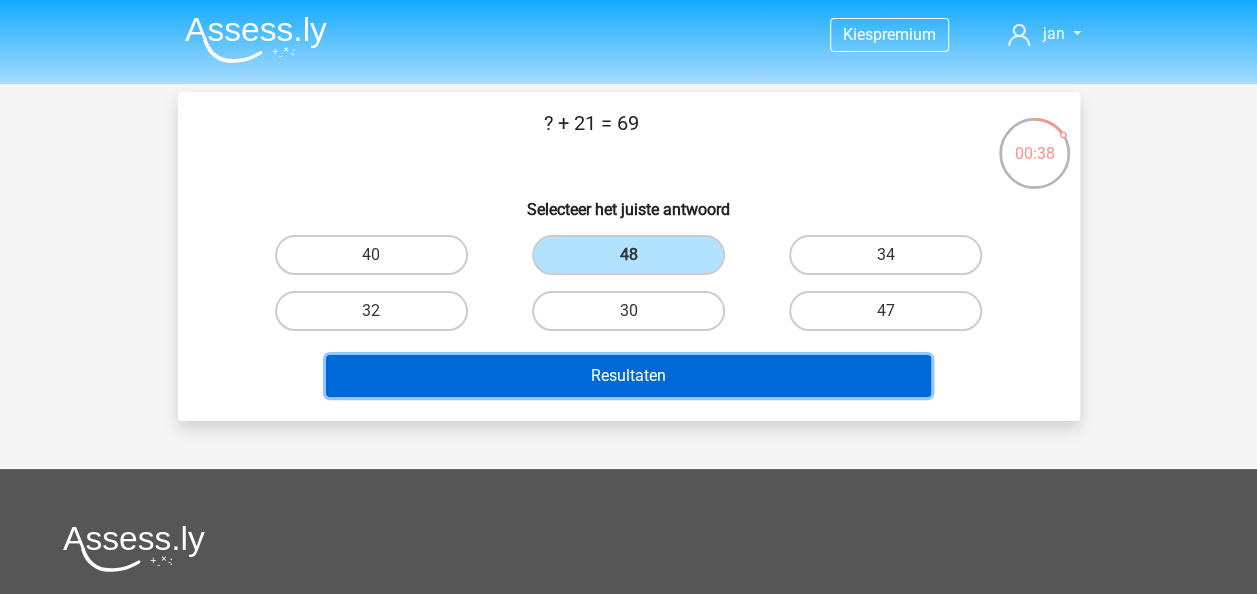 click on "Resultaten" at bounding box center [628, 376] 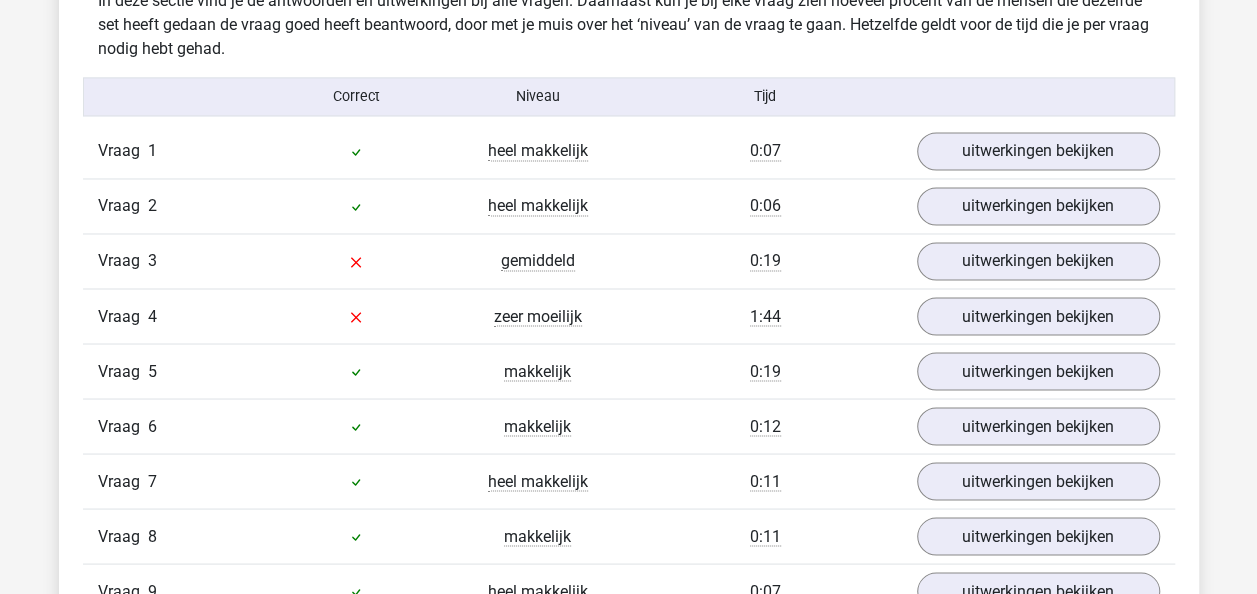 scroll, scrollTop: 1700, scrollLeft: 0, axis: vertical 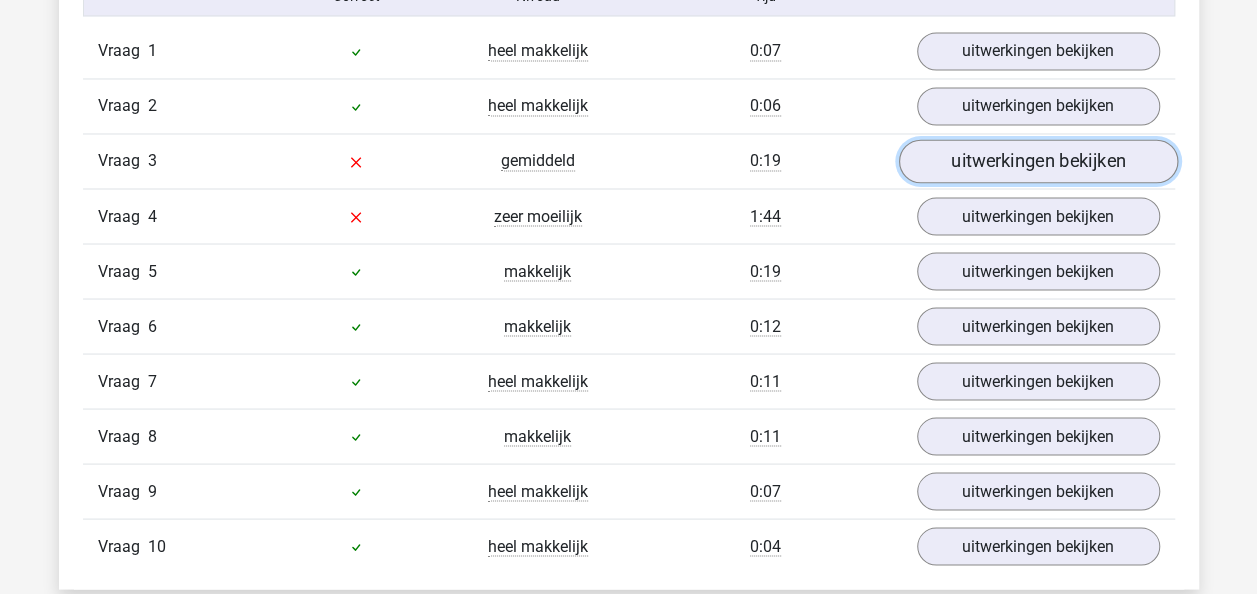 click on "uitwerkingen bekijken" at bounding box center [1037, 162] 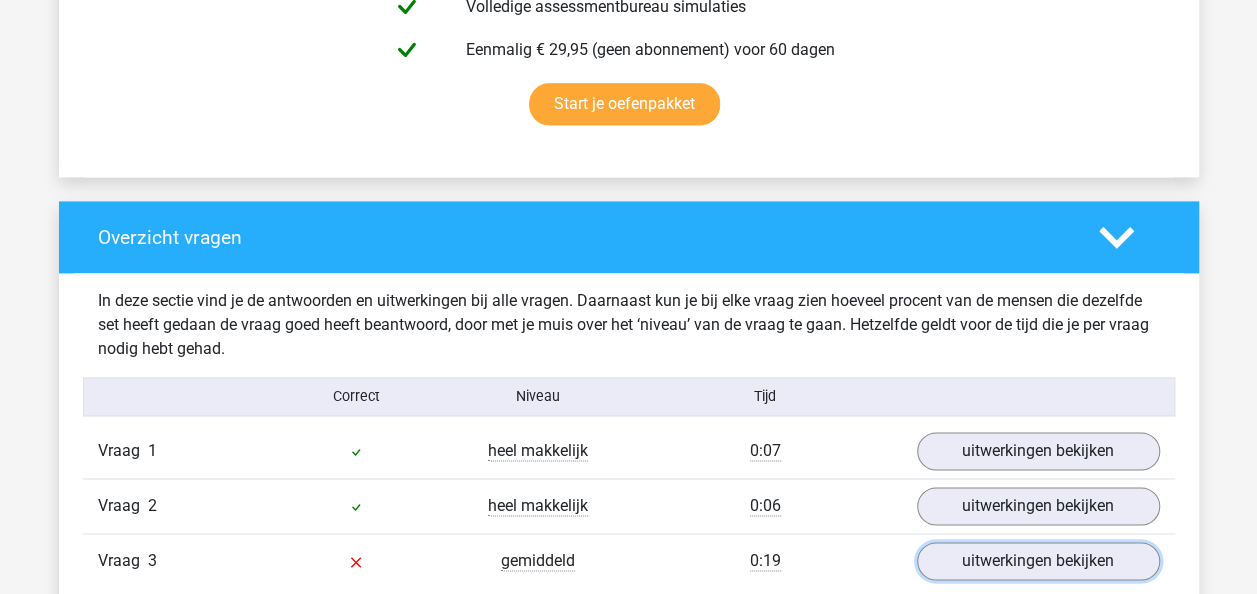 scroll, scrollTop: 1400, scrollLeft: 0, axis: vertical 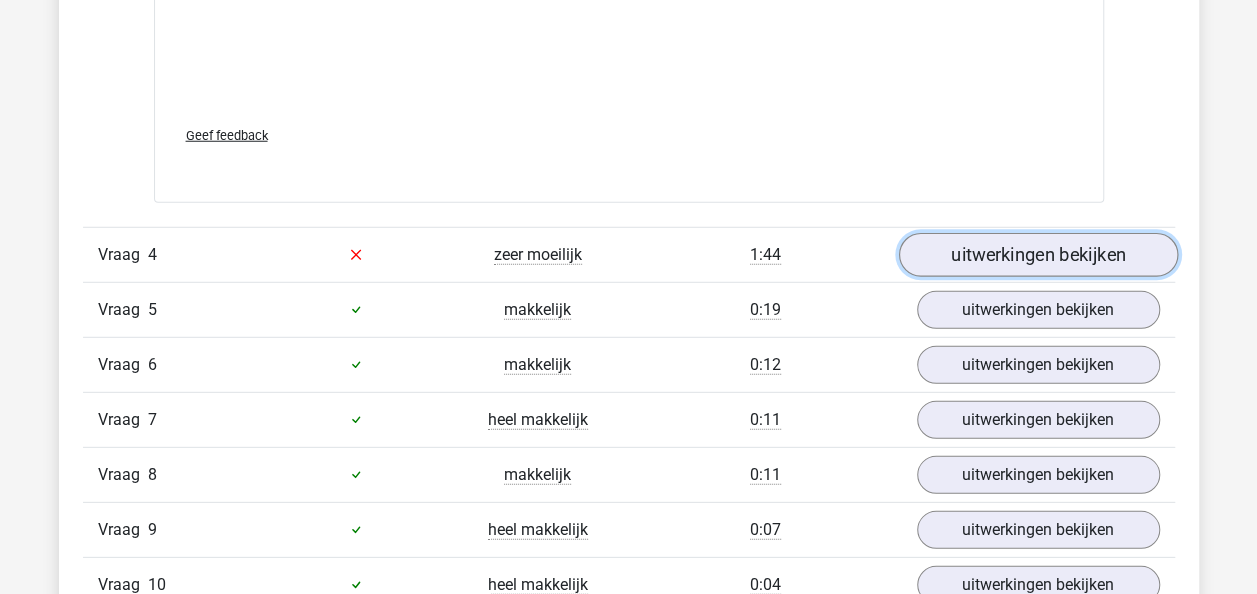click on "uitwerkingen bekijken" at bounding box center [1037, 255] 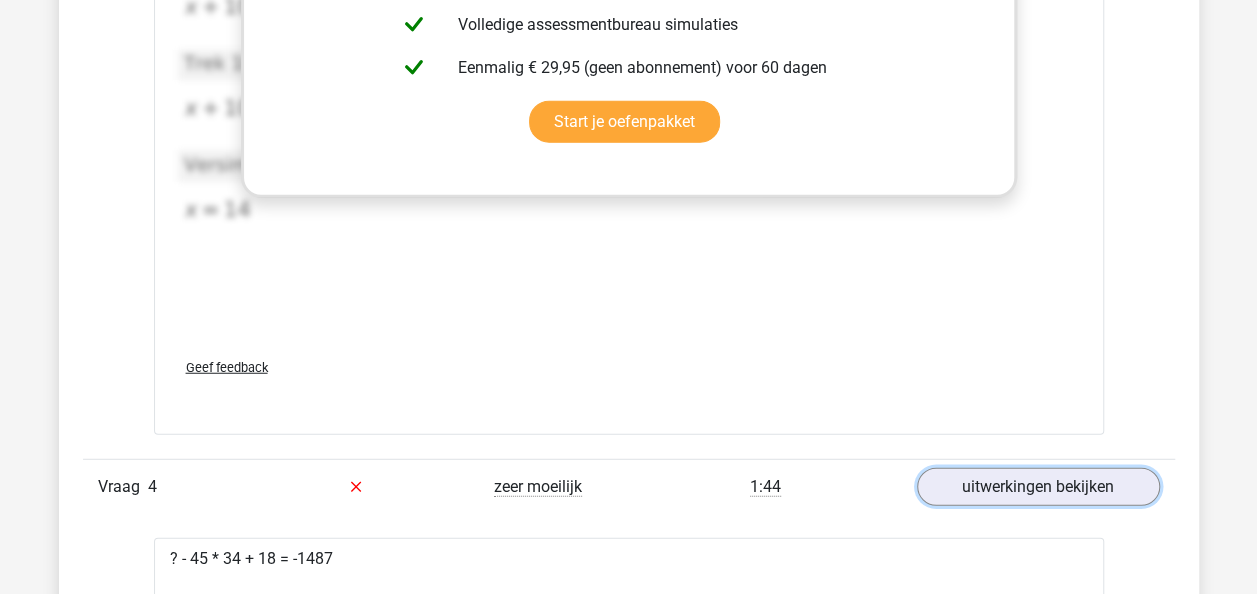 scroll, scrollTop: 2474, scrollLeft: 0, axis: vertical 